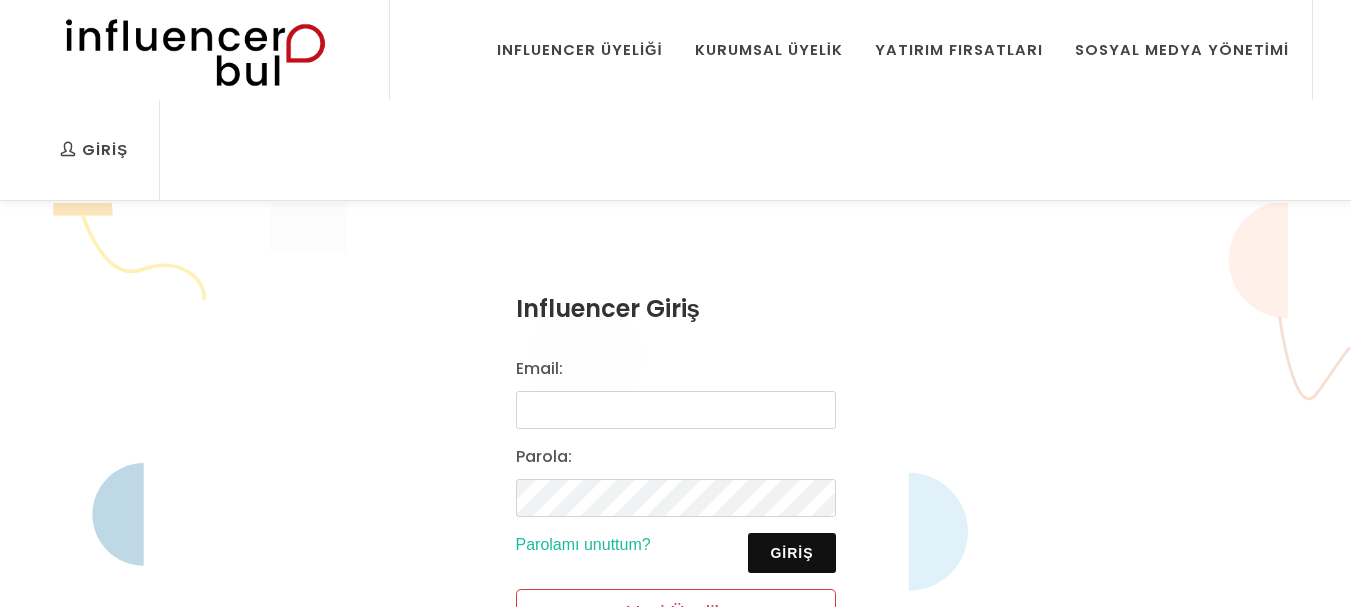 scroll, scrollTop: 400, scrollLeft: 0, axis: vertical 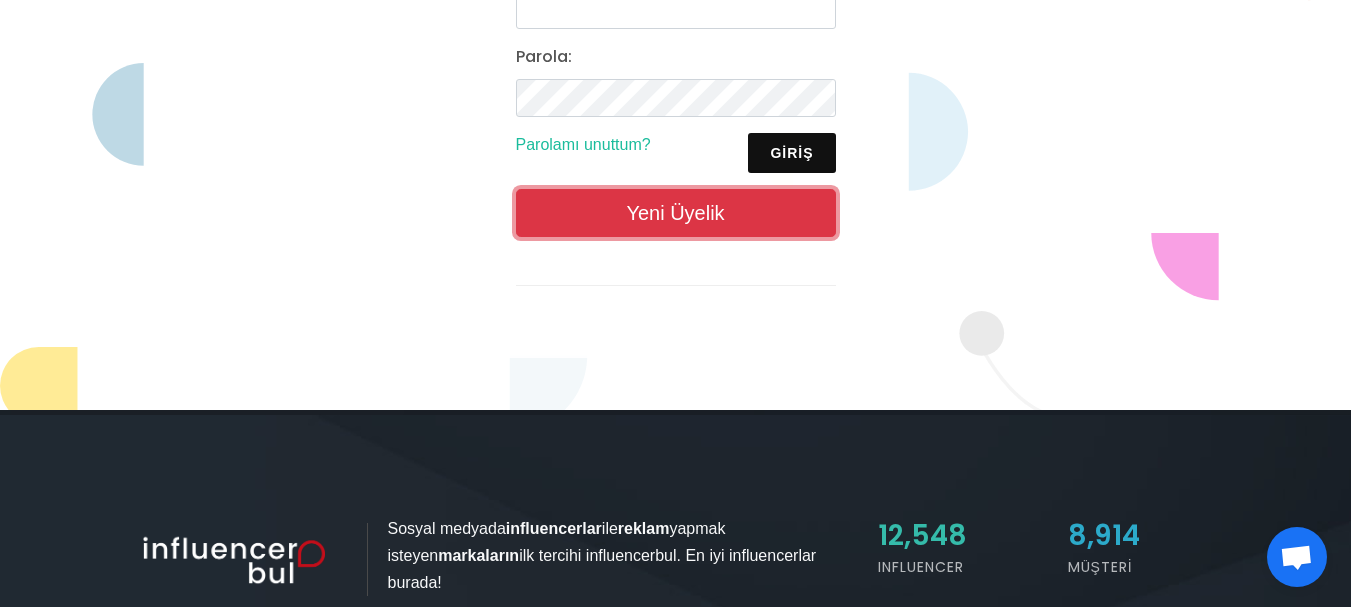 click on "Yeni Üyelik" at bounding box center [676, 213] 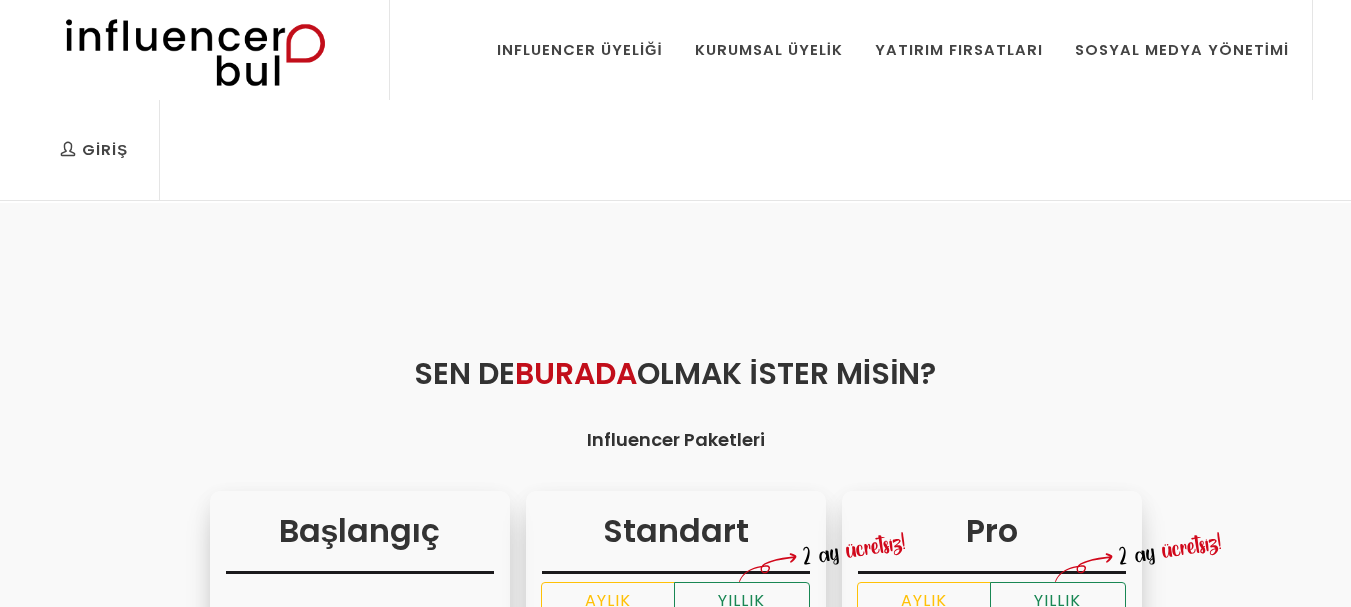 scroll, scrollTop: 0, scrollLeft: 0, axis: both 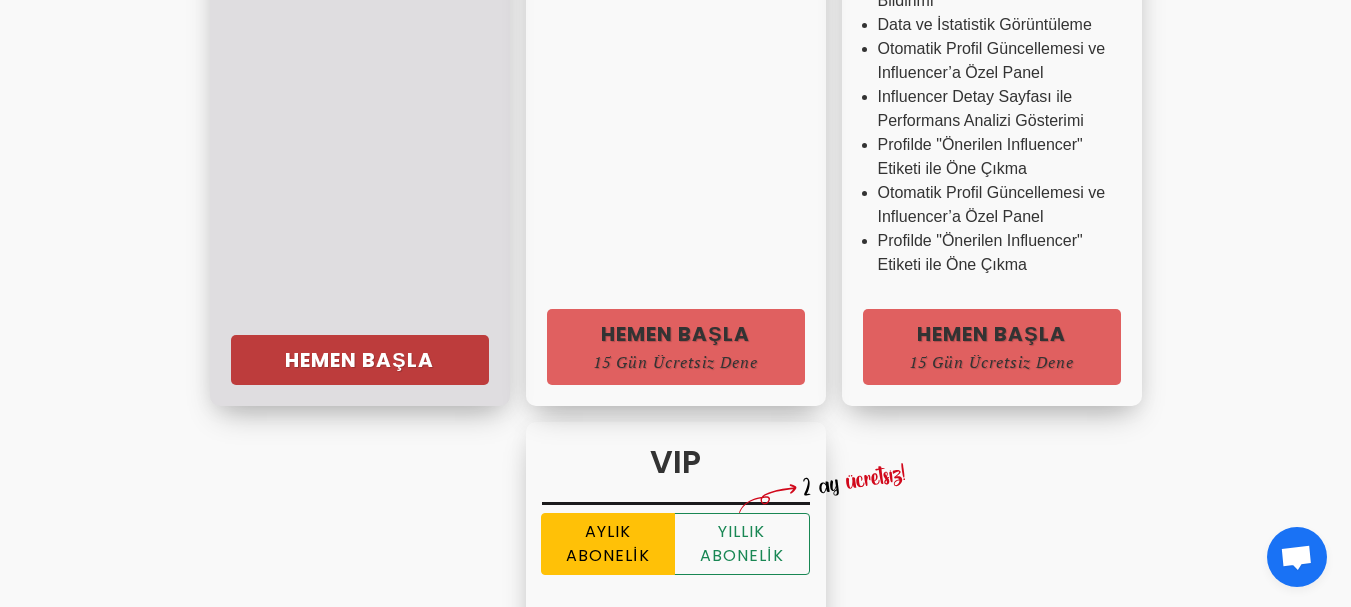 click on "Hemen Başla" at bounding box center (360, 360) 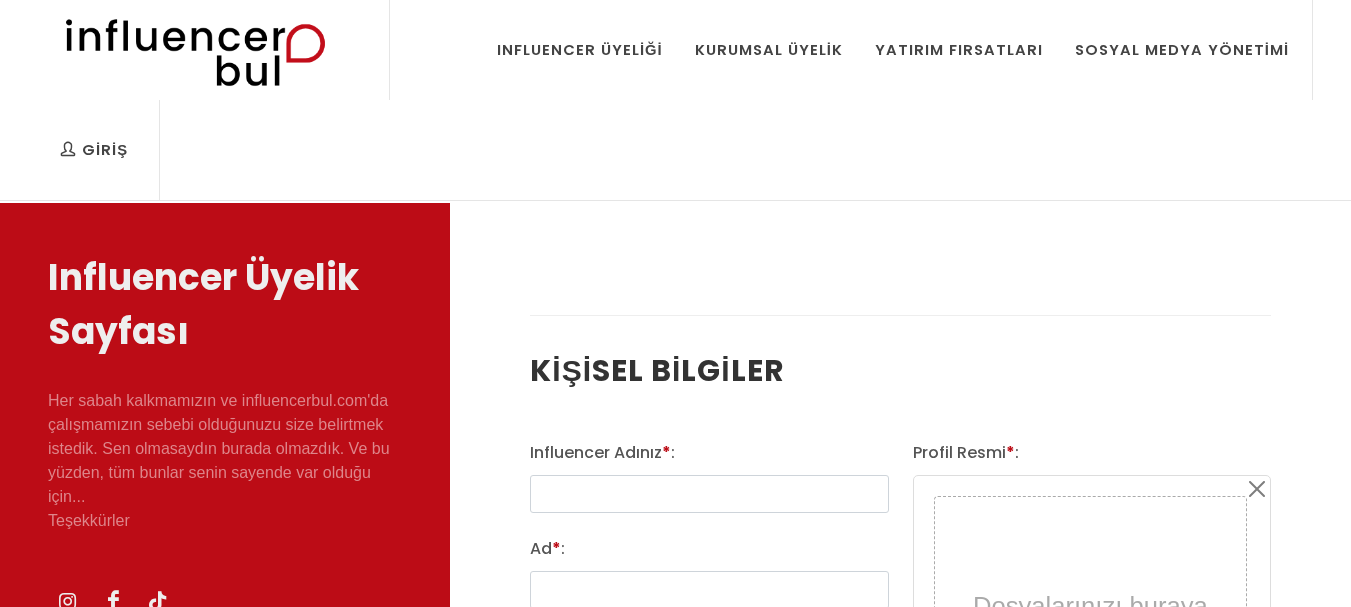 select 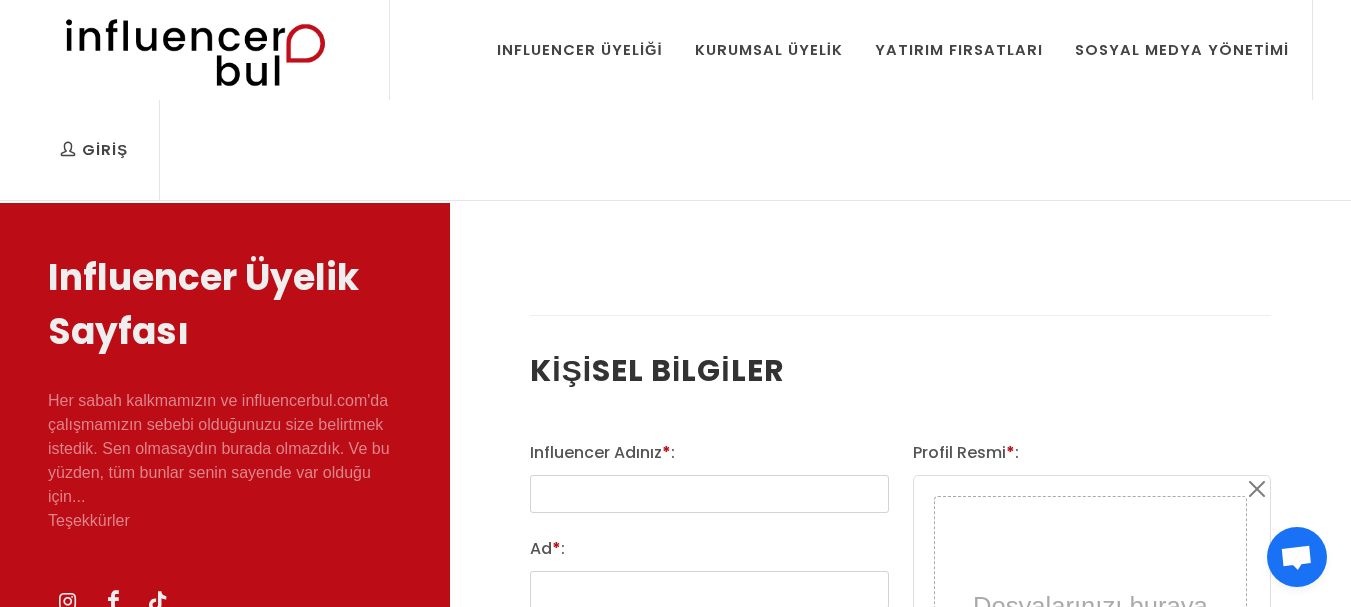 scroll, scrollTop: 200, scrollLeft: 0, axis: vertical 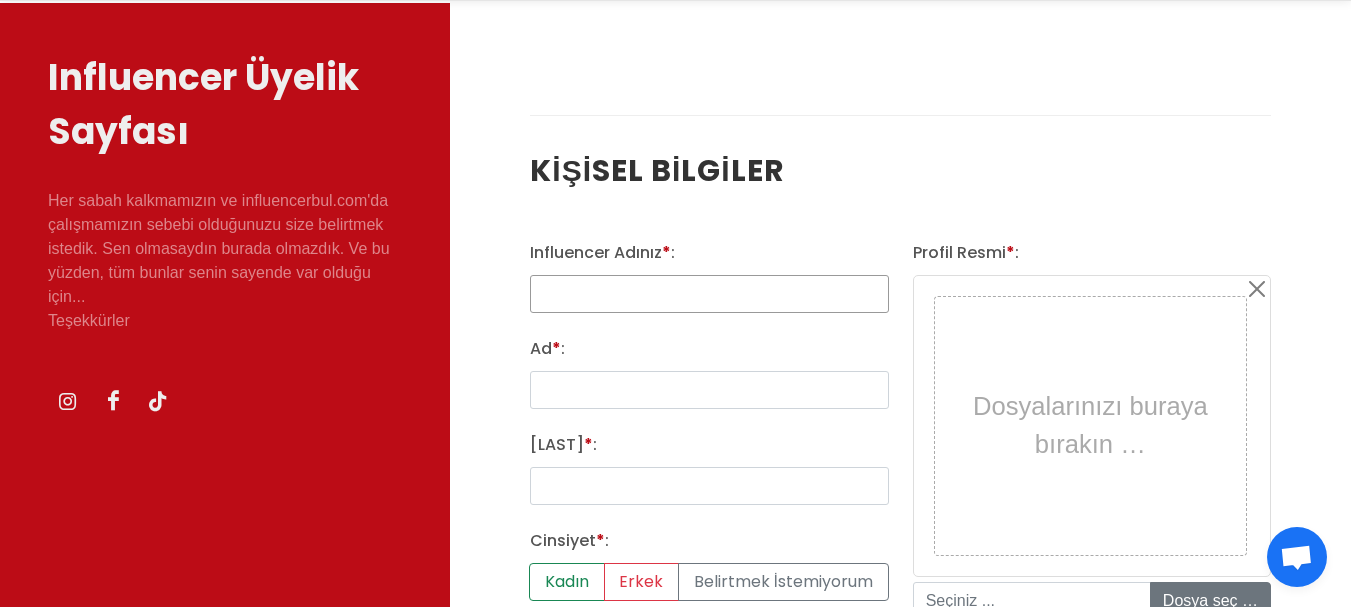click at bounding box center [709, 294] 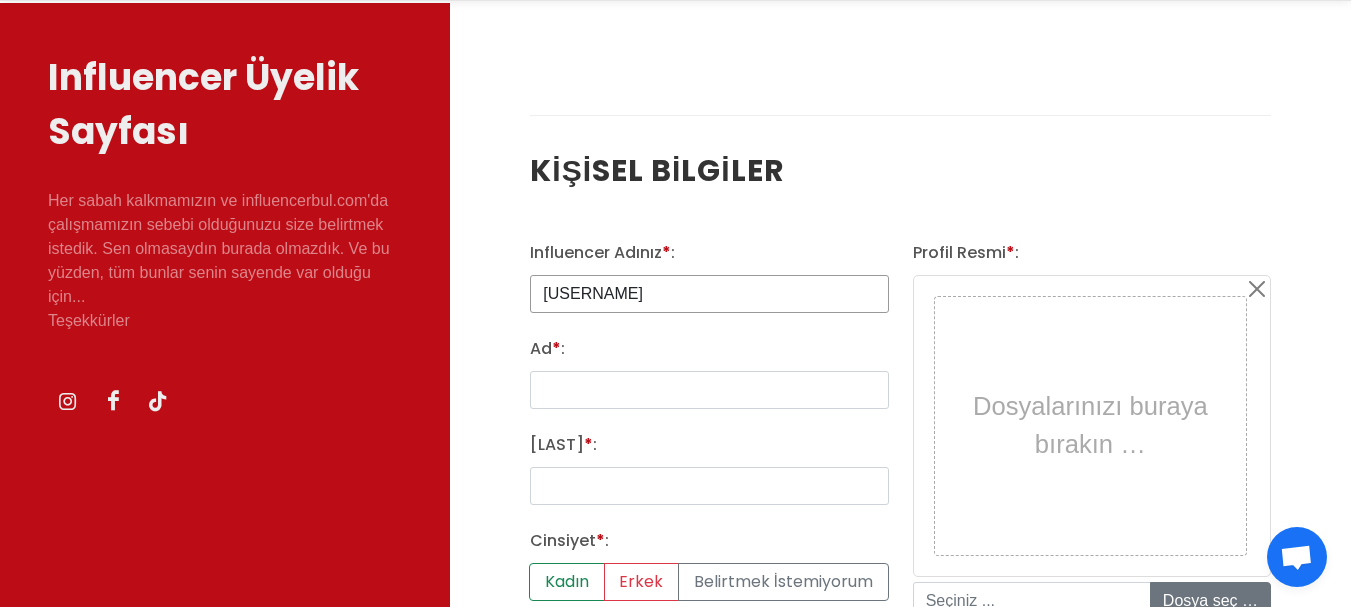 type on "[USERNAME]" 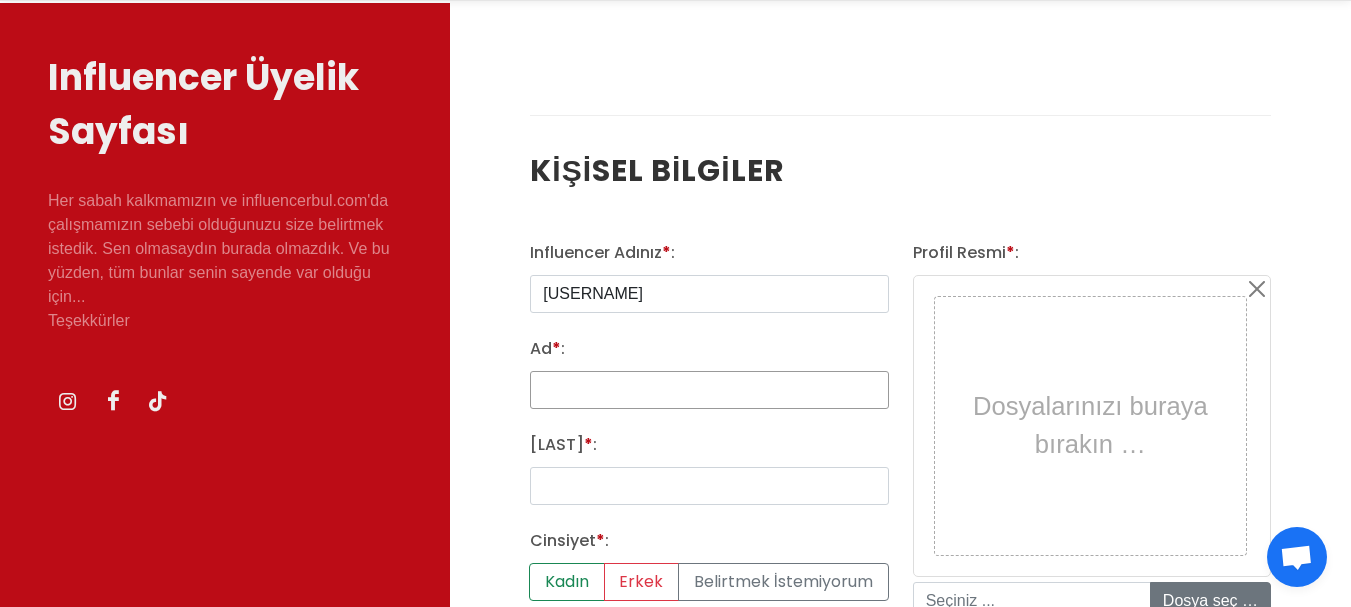 click on "[FIRST]  * :" at bounding box center (709, 390) 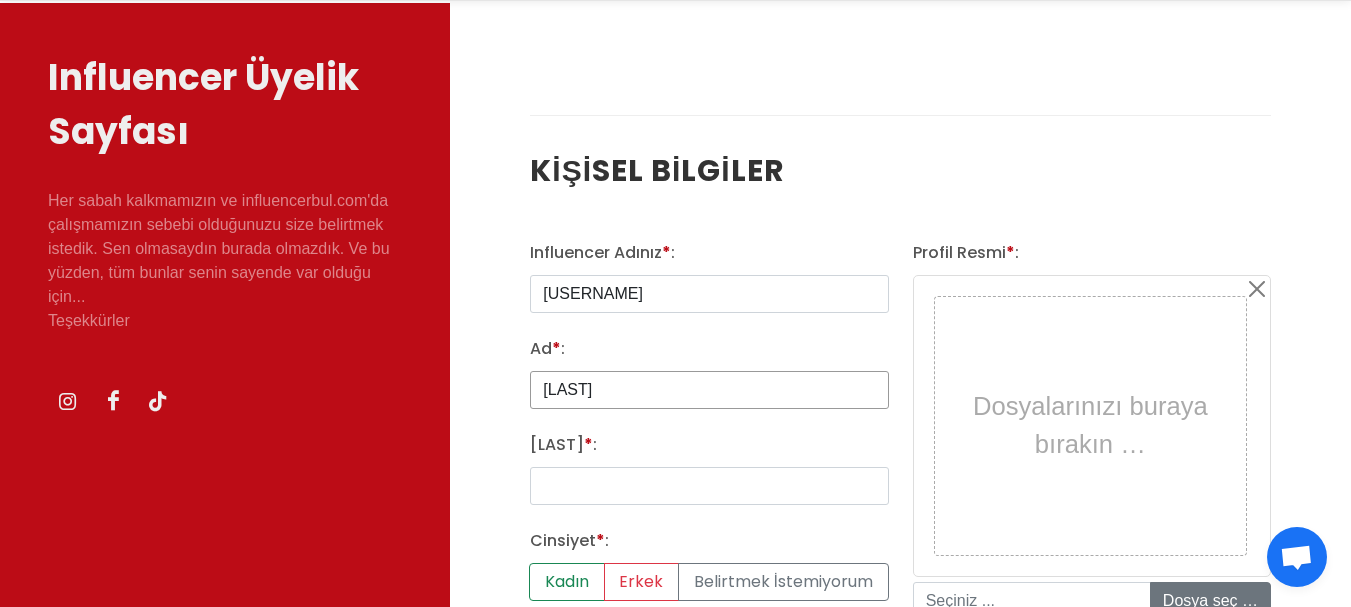 type on "[LAST]" 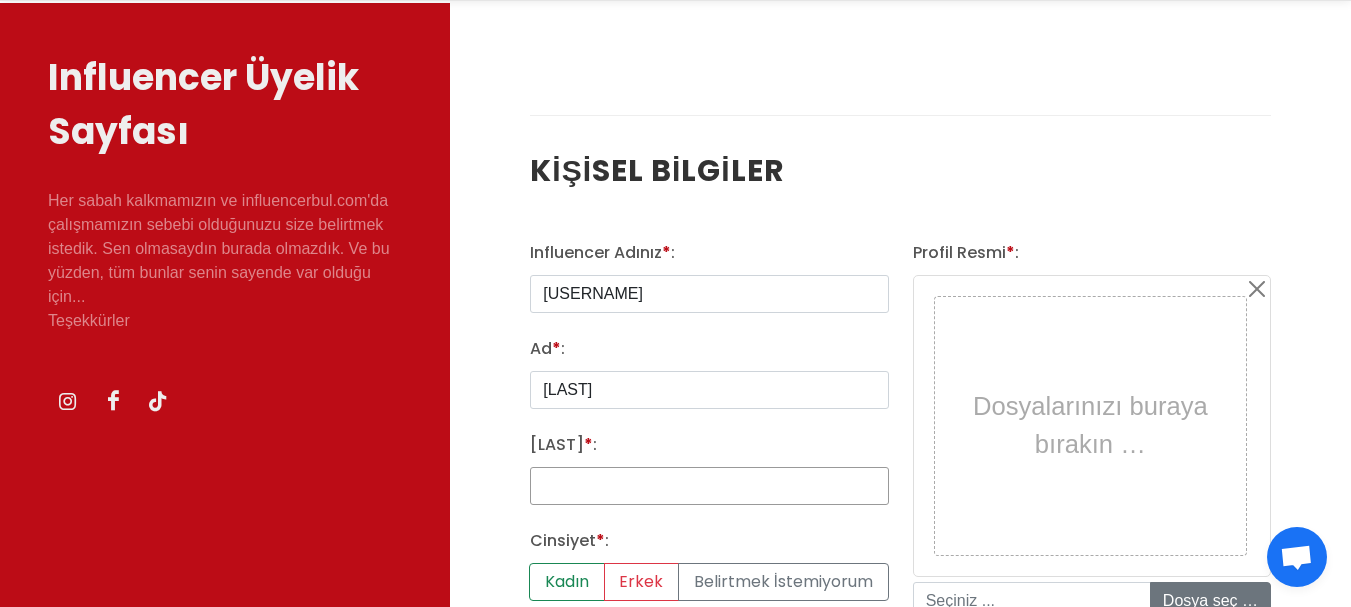 click on "[LAST]  * :" at bounding box center [709, 486] 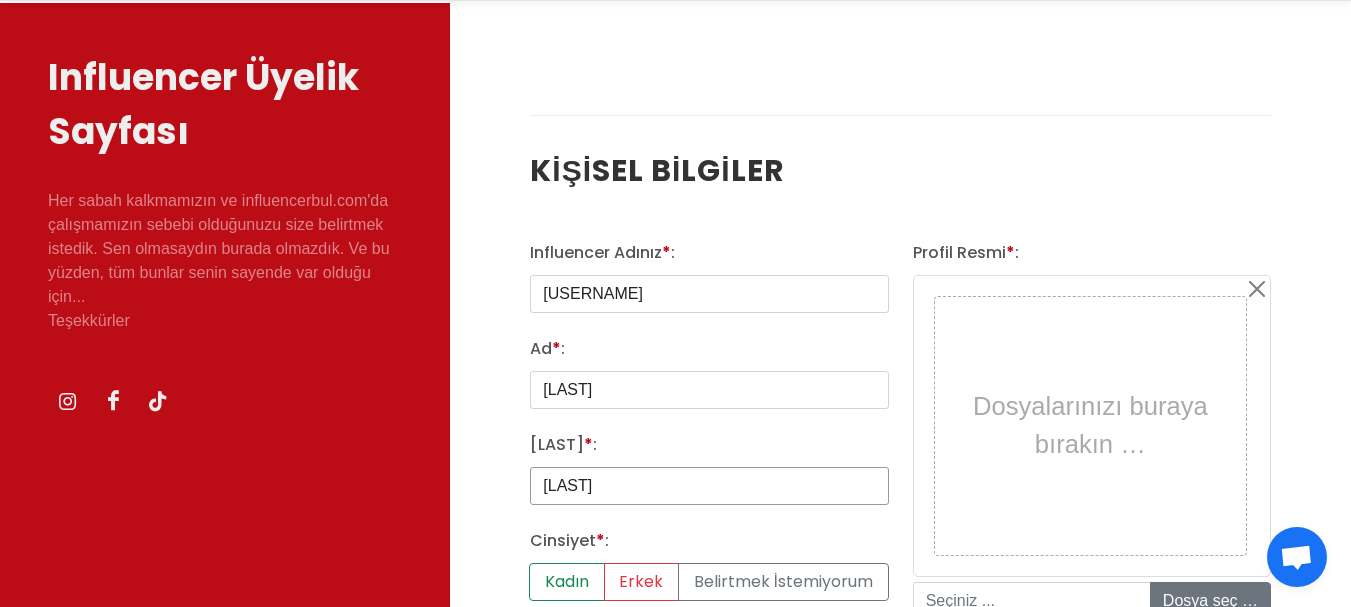 scroll, scrollTop: 300, scrollLeft: 0, axis: vertical 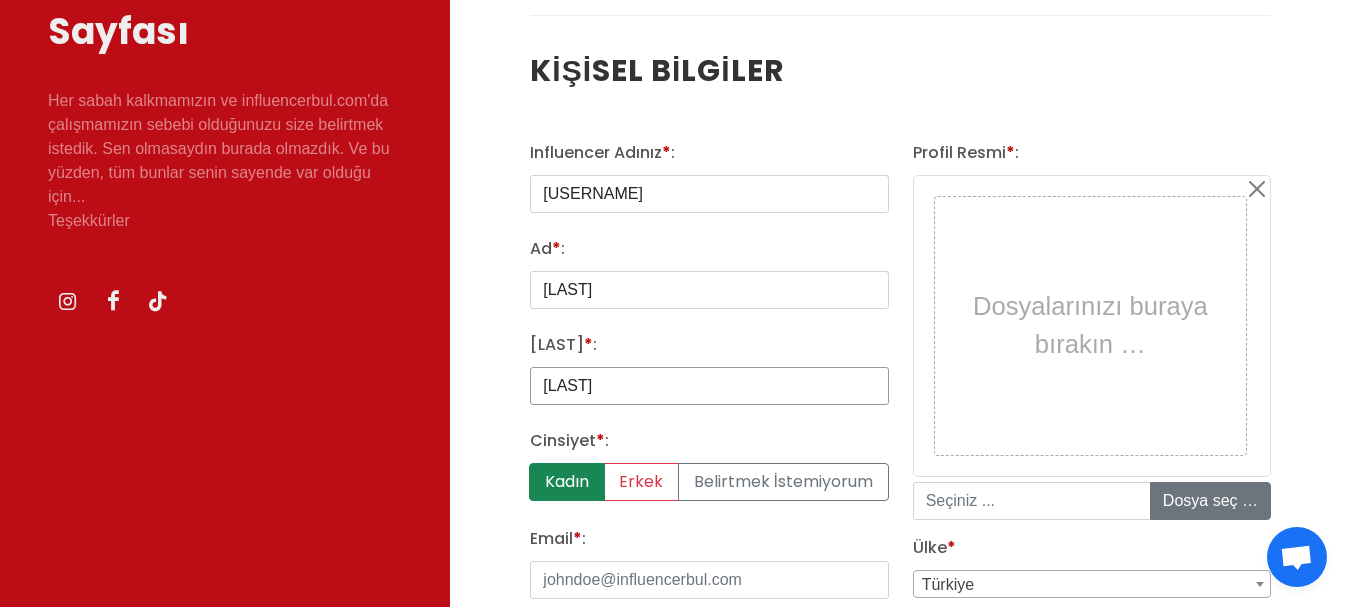 type on "[LAST]" 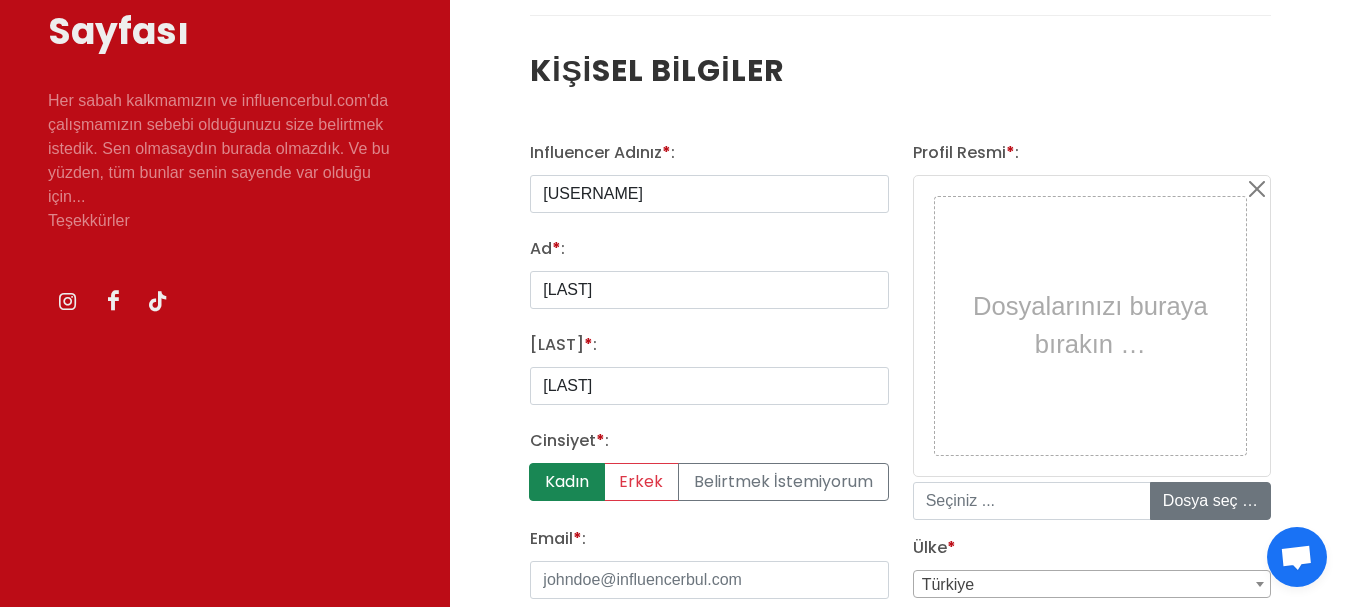 click on "Kadın" at bounding box center [566, 482] 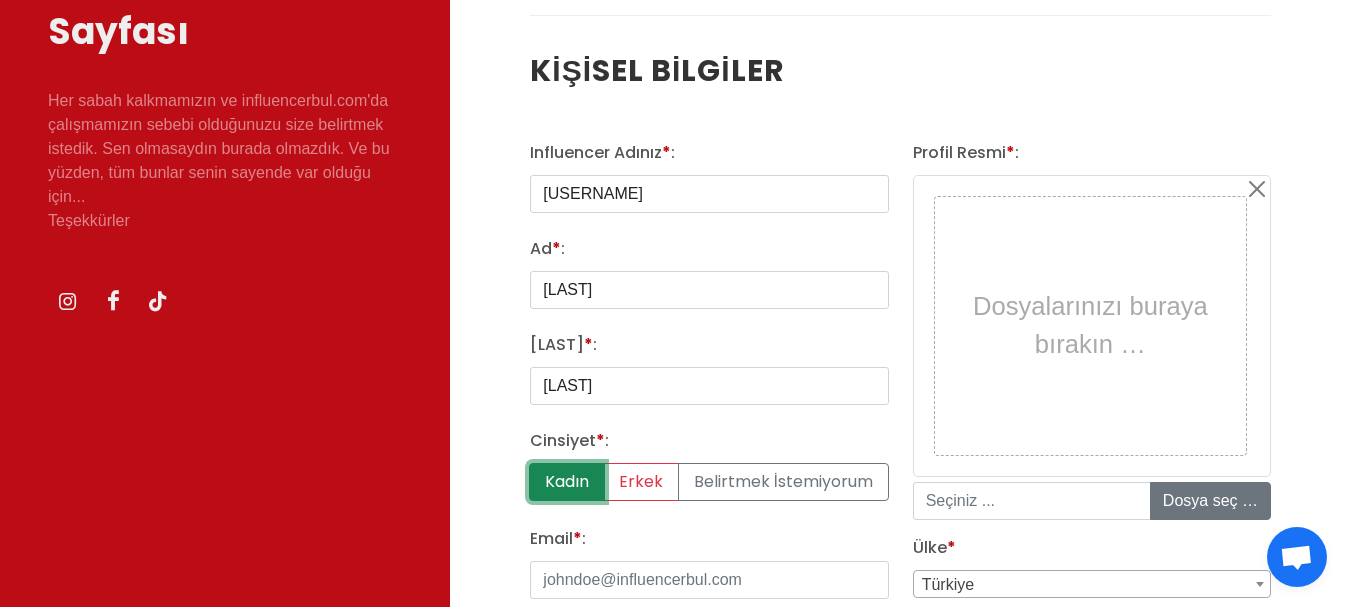 click on "Kadın" at bounding box center (536, 469) 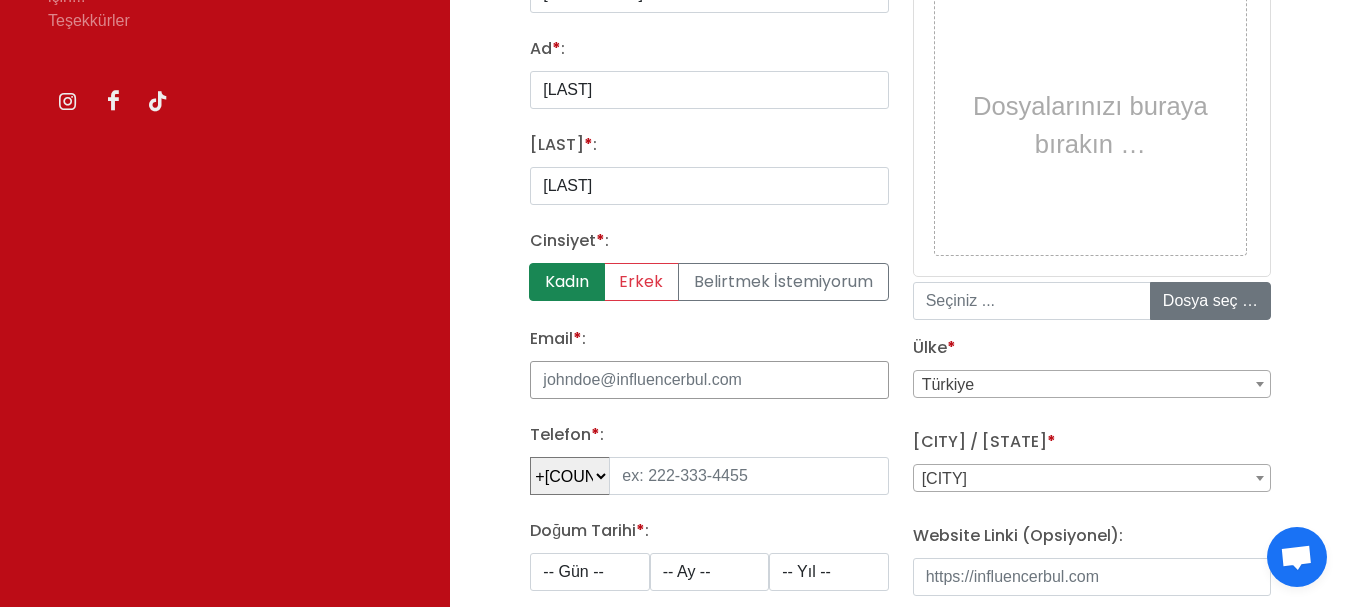click on "Email  * :" at bounding box center [709, 380] 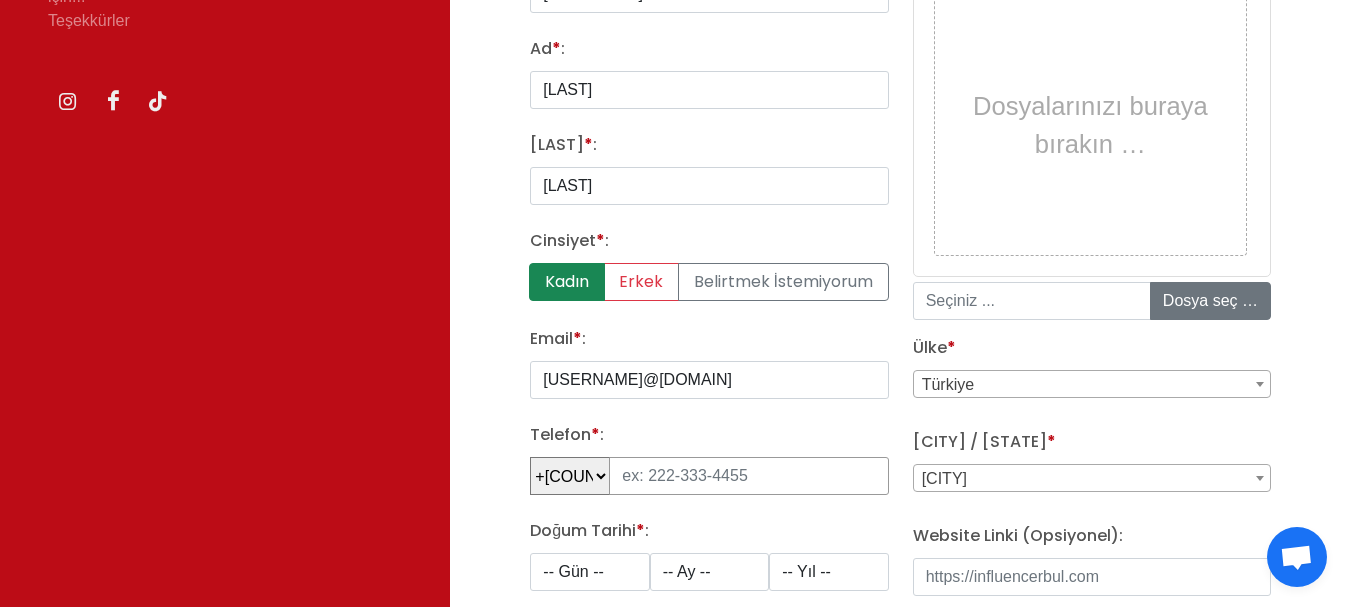 click at bounding box center [748, 476] 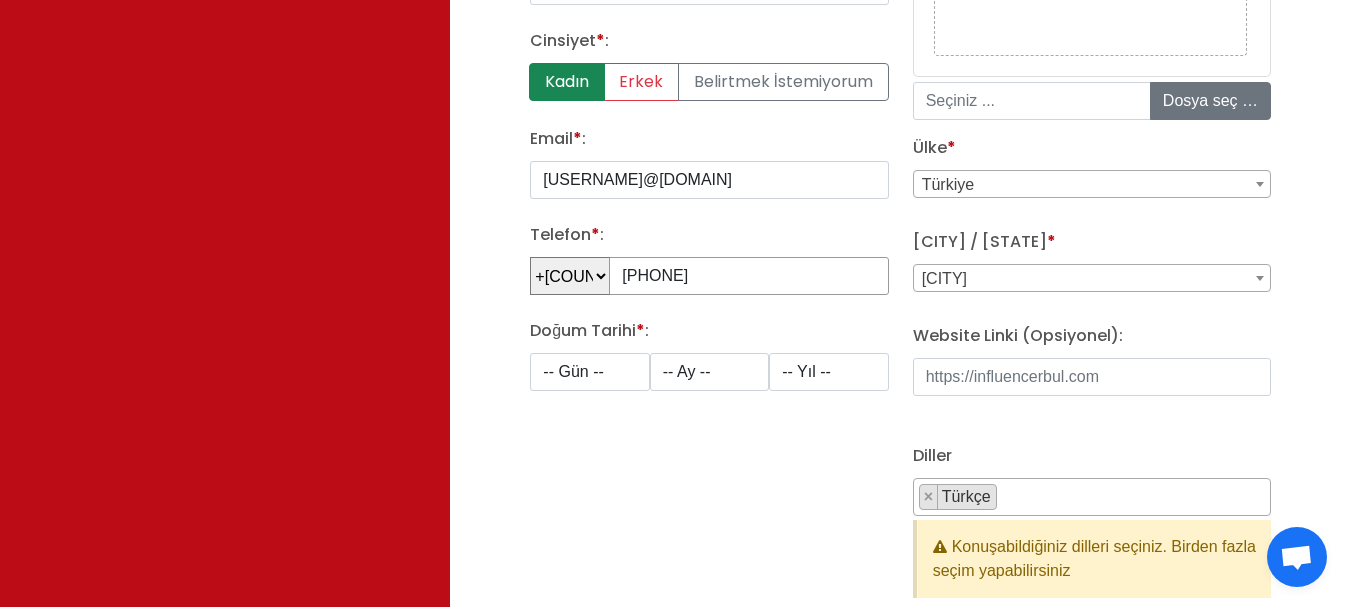 scroll, scrollTop: 800, scrollLeft: 0, axis: vertical 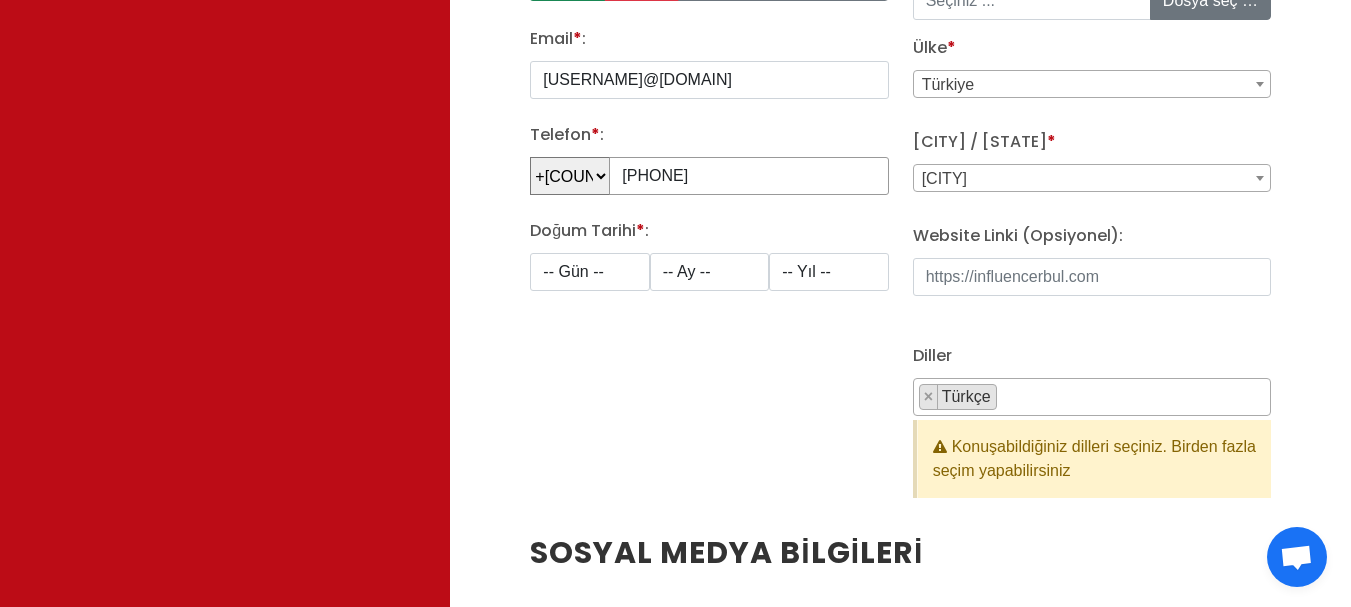 type on "[PHONE]" 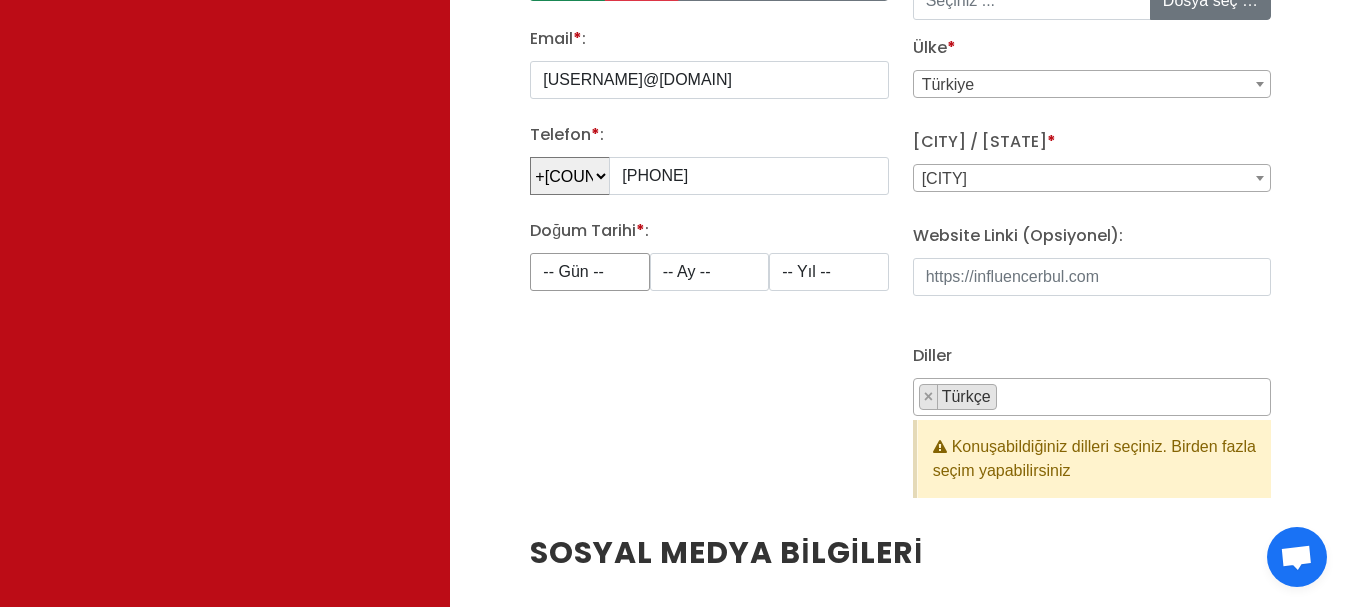 click on "-- Gün --
1
2
3
4
5
6
7
8
9
10
11
12
13
14
15
16
17
18
19
20
21
22
23
24
25
26
27
28
29
30
31" at bounding box center [589, 272] 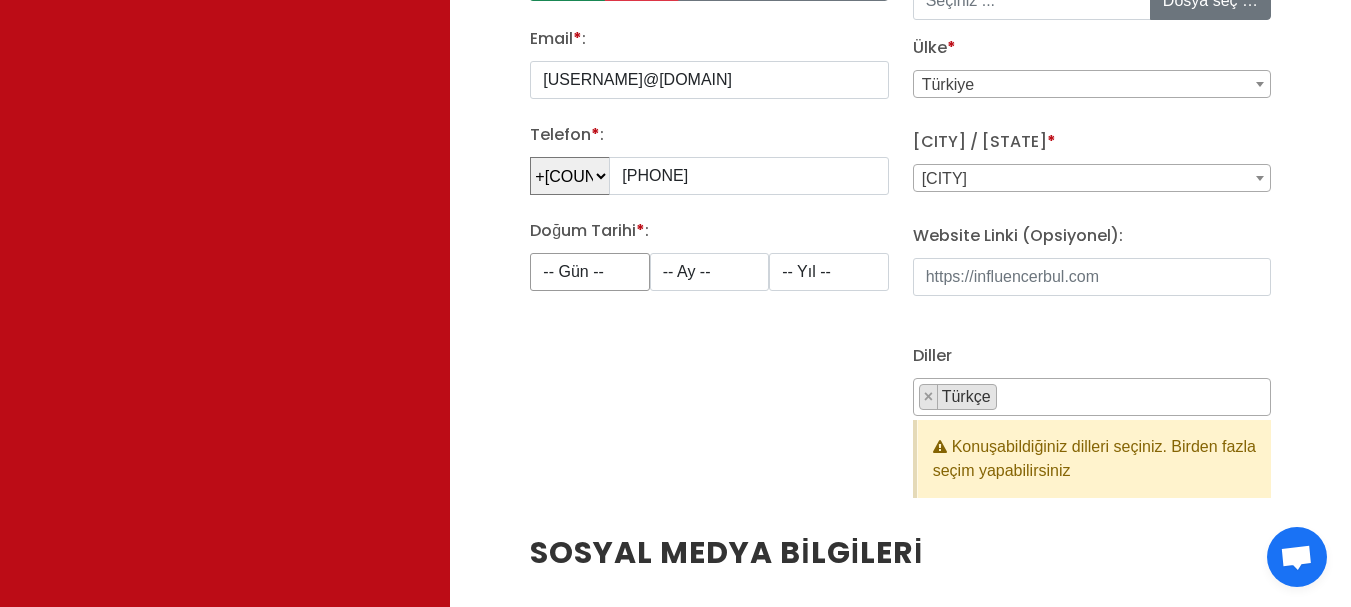select on "2" 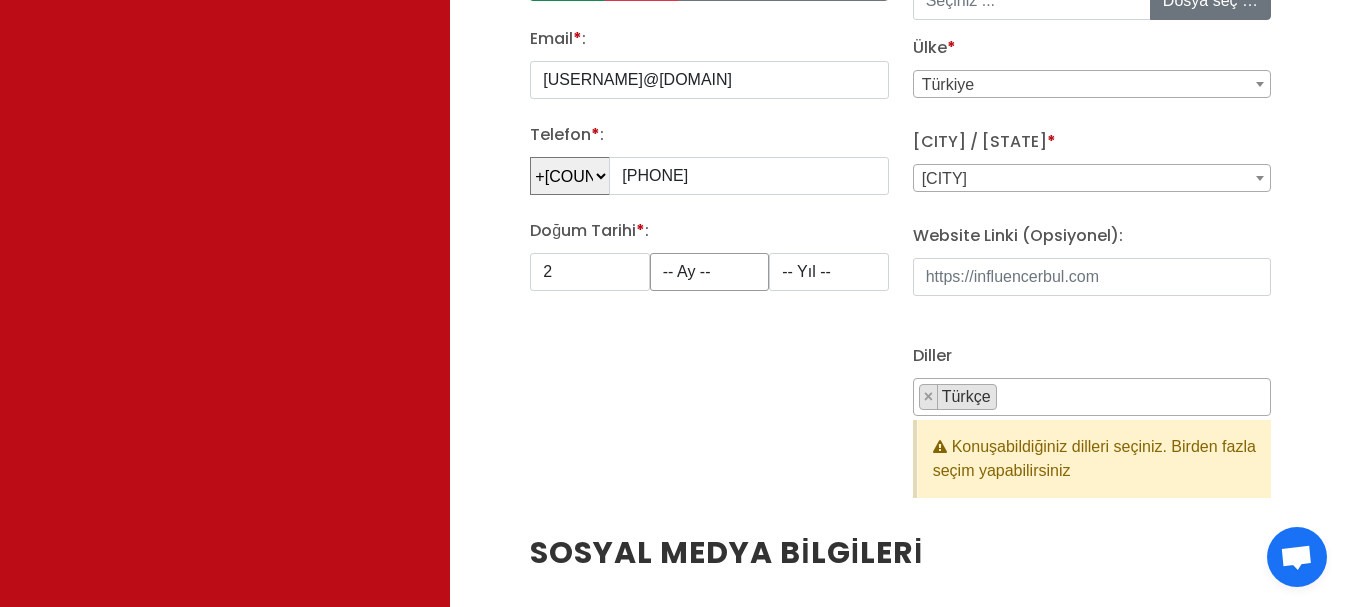click on "-- Ay --
1
2
3
4
5
6
7
8
9
10
11
12" at bounding box center [709, 272] 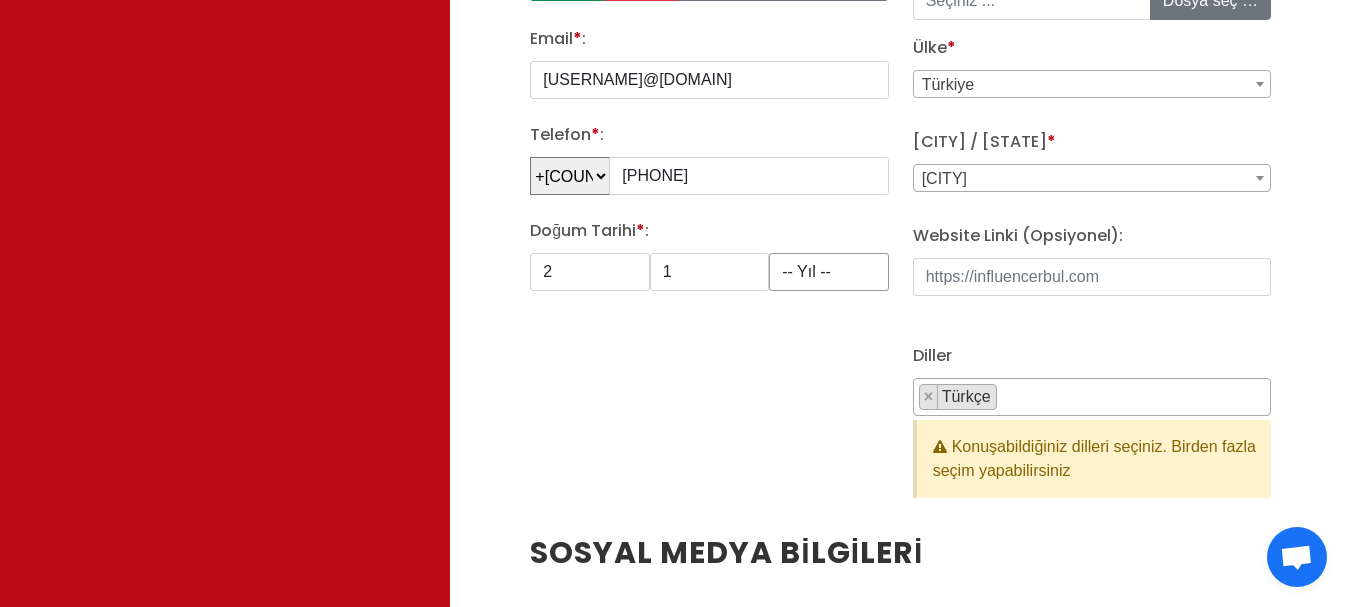 click on "-- Yıl --
2008
2007
2006
2005
2004
2003
2002
2001
2000
1999
1998
1997
1996
1995
1994
1993
1992
1991
1990
1989
1988
1987
1986
1985
1984
1983
1982
1981
1980
1979
1978
1977
1976
1975
1974
1973
1972
1971
1970
1969
1968
1967
1966
1965
1964
1963
1962
1961
1960
1959
1958
1957
1956
1955
1954 1953 1952" at bounding box center (828, 272) 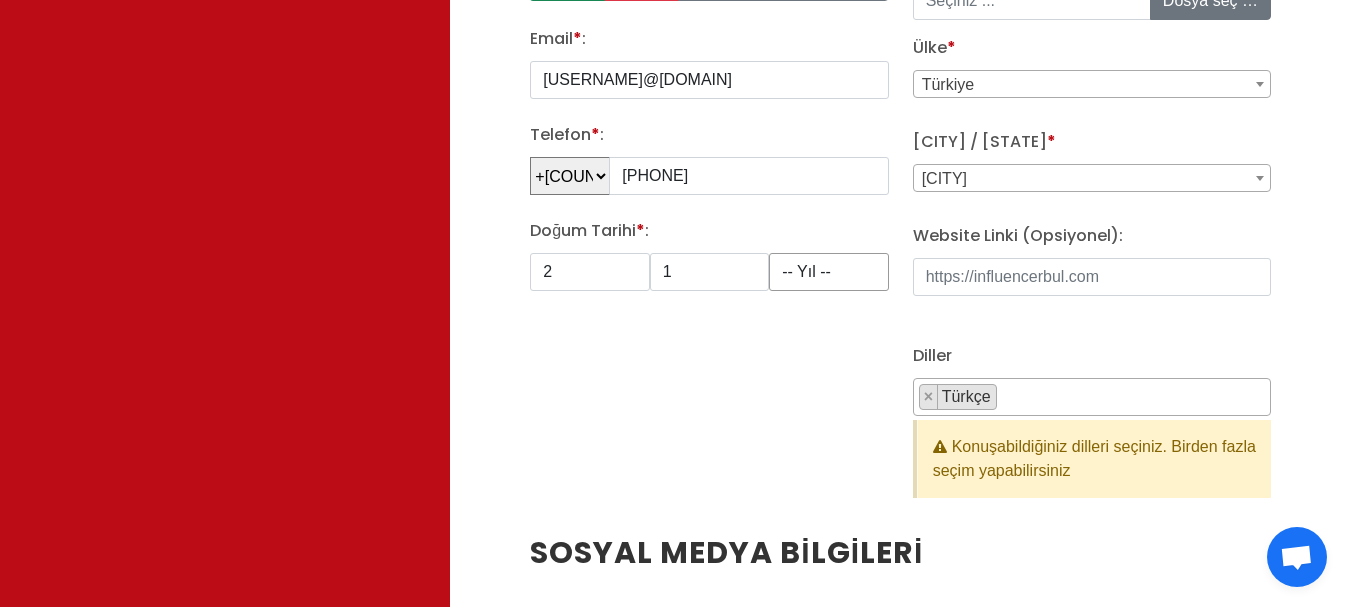 select on "[YEAR]" 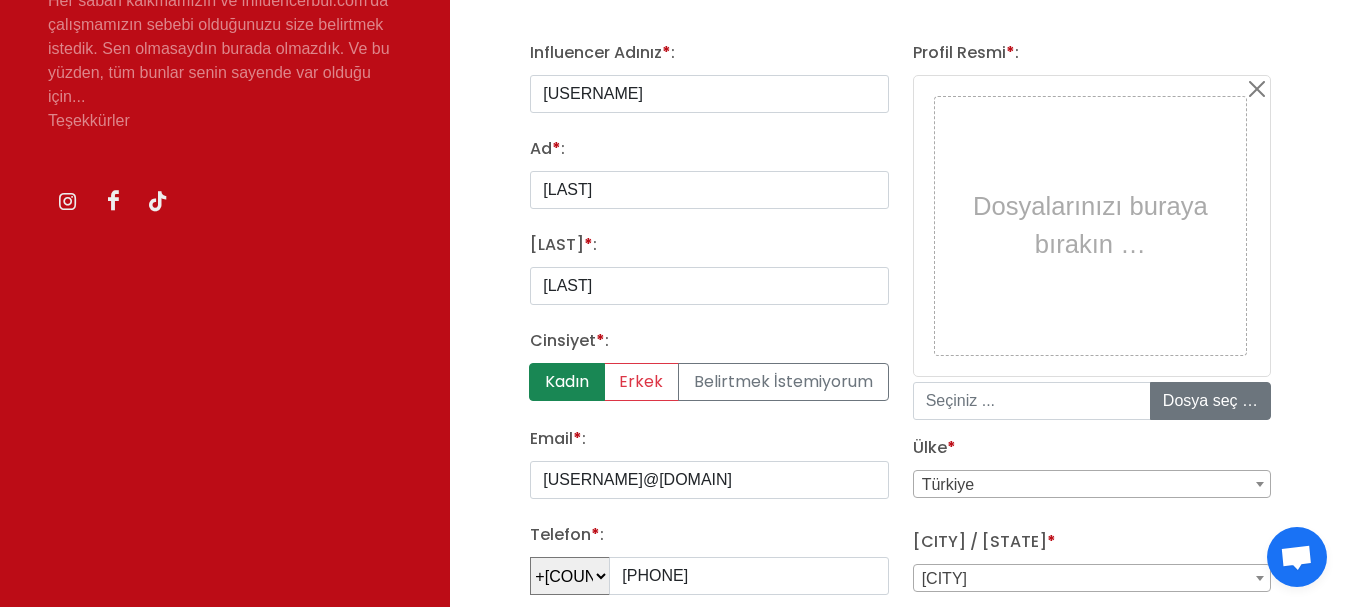 scroll, scrollTop: 500, scrollLeft: 0, axis: vertical 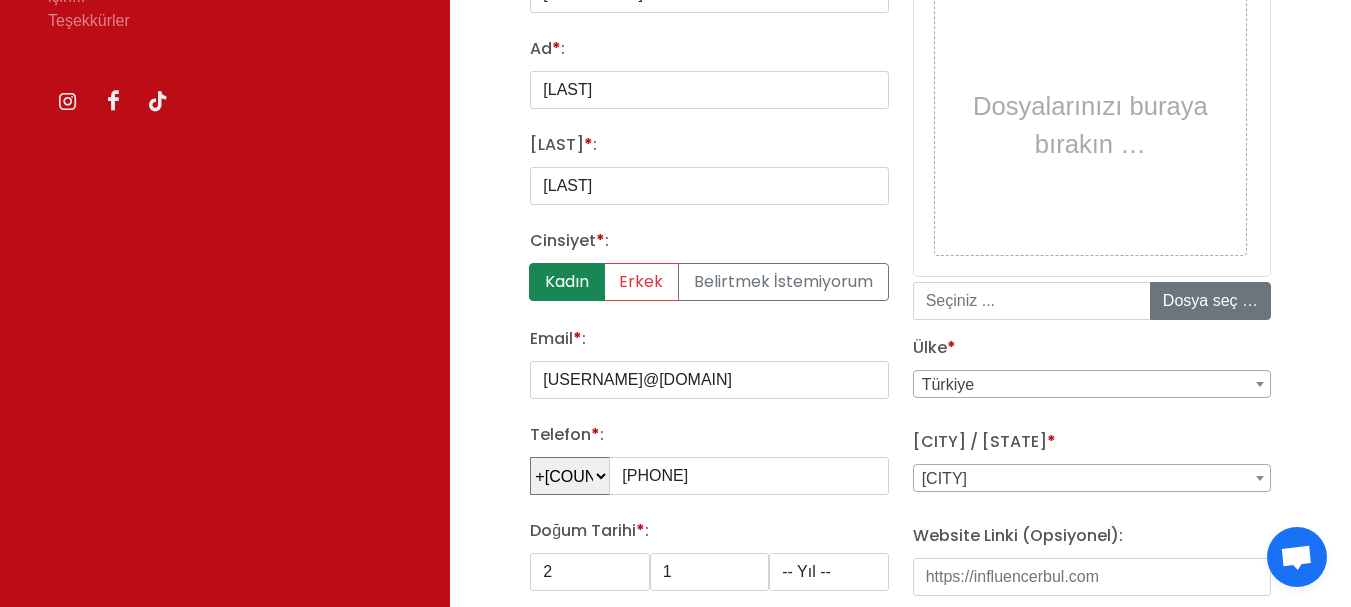 click on "[CITY]" at bounding box center [1092, 479] 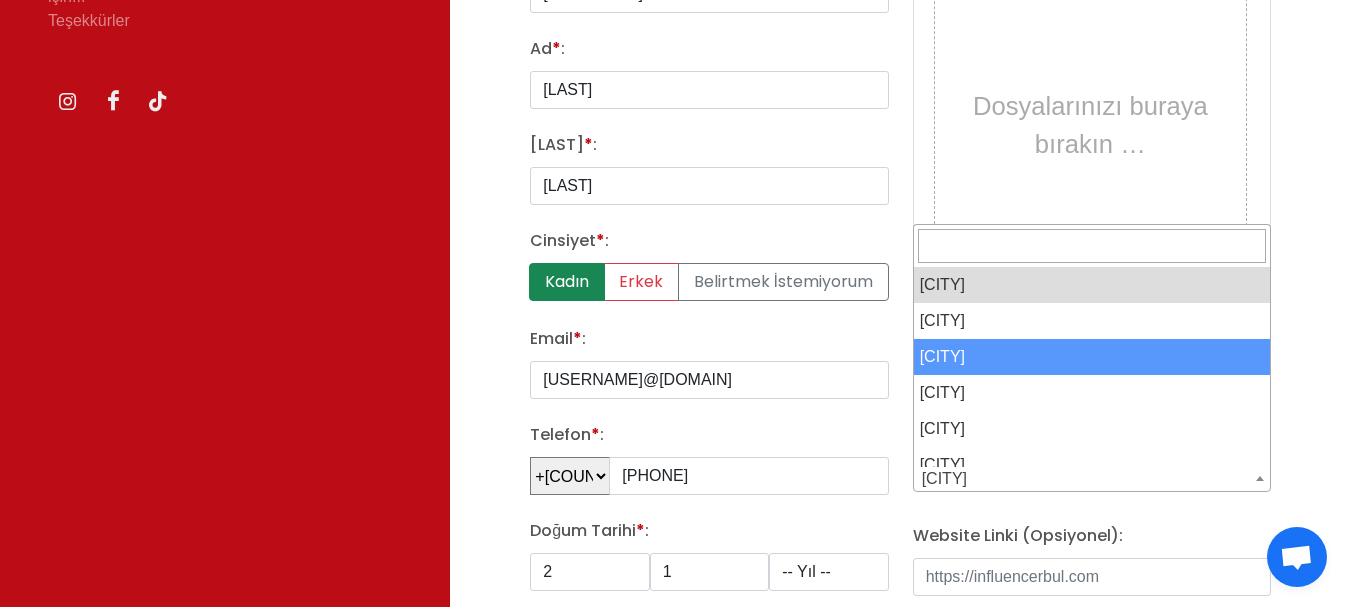 scroll, scrollTop: 200, scrollLeft: 0, axis: vertical 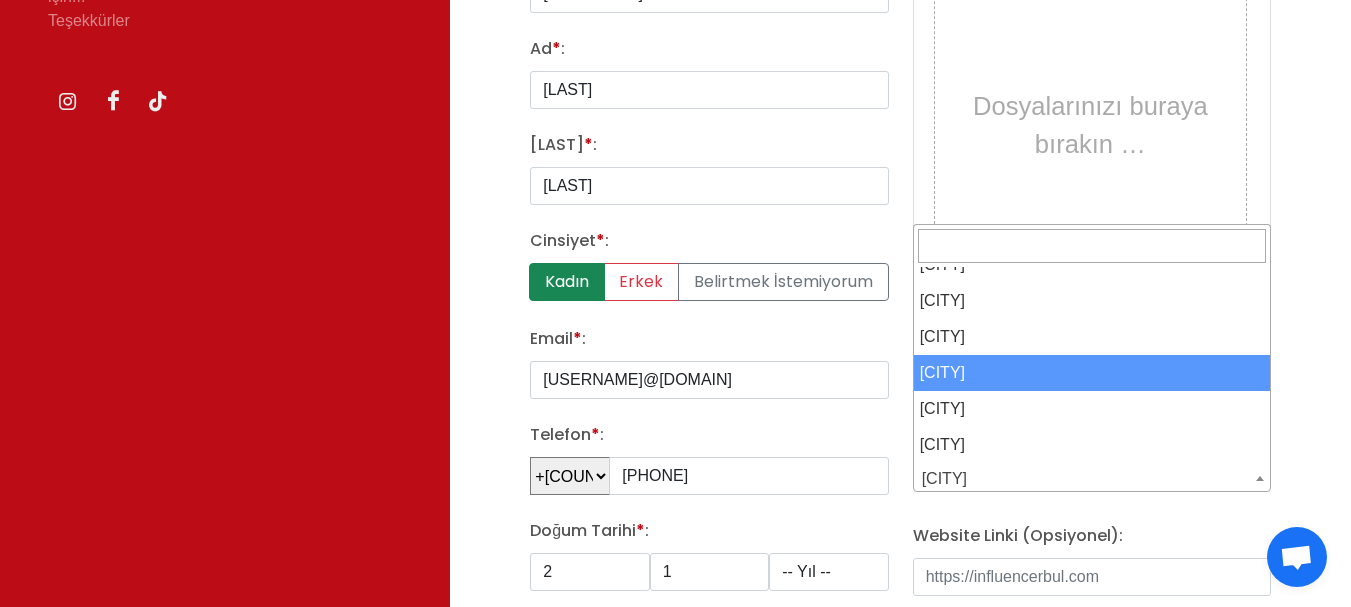 select on "[NUMBER]" 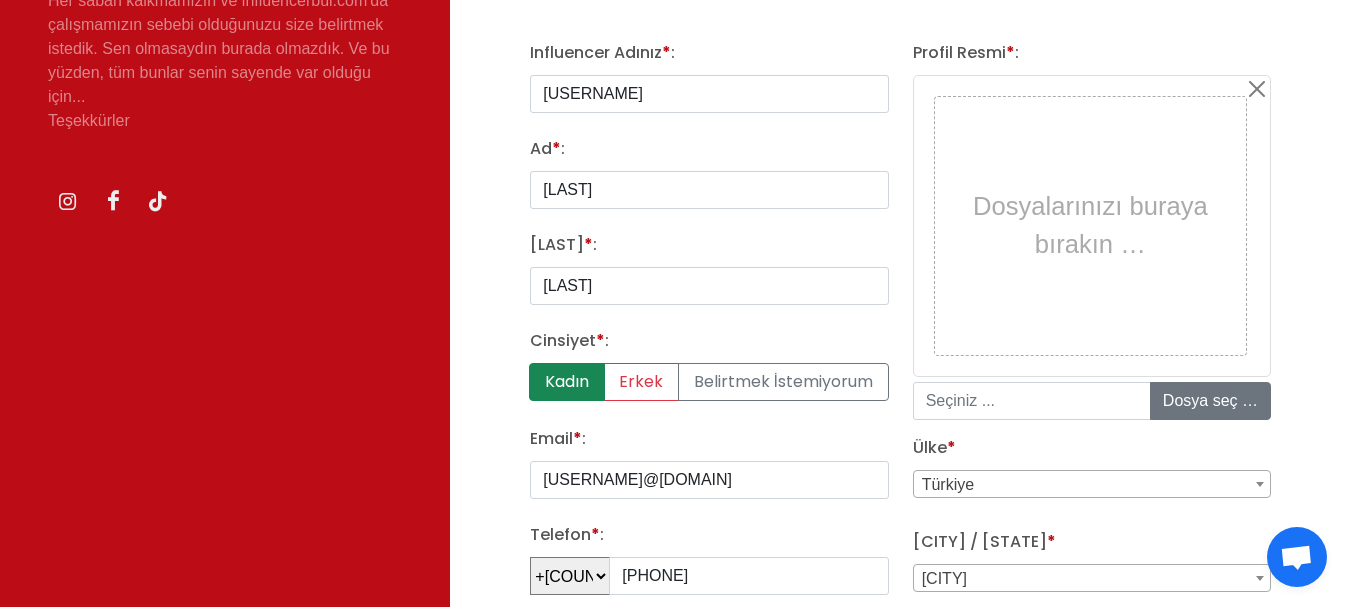 scroll, scrollTop: 0, scrollLeft: 0, axis: both 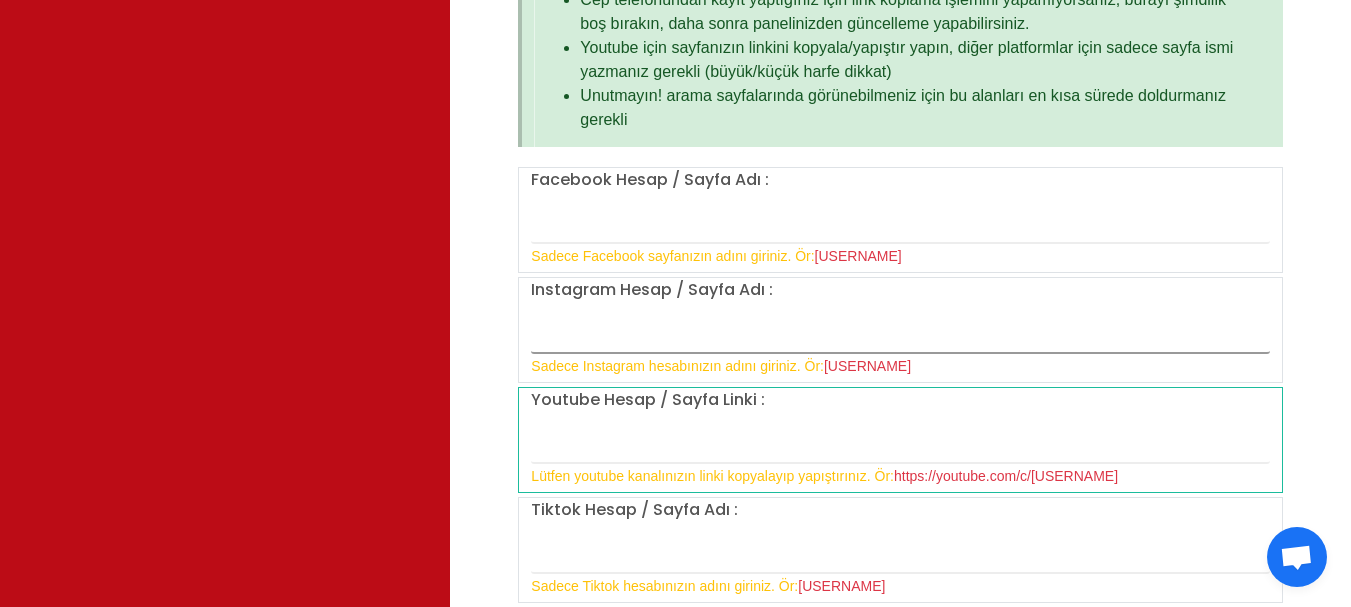 click at bounding box center [900, 333] 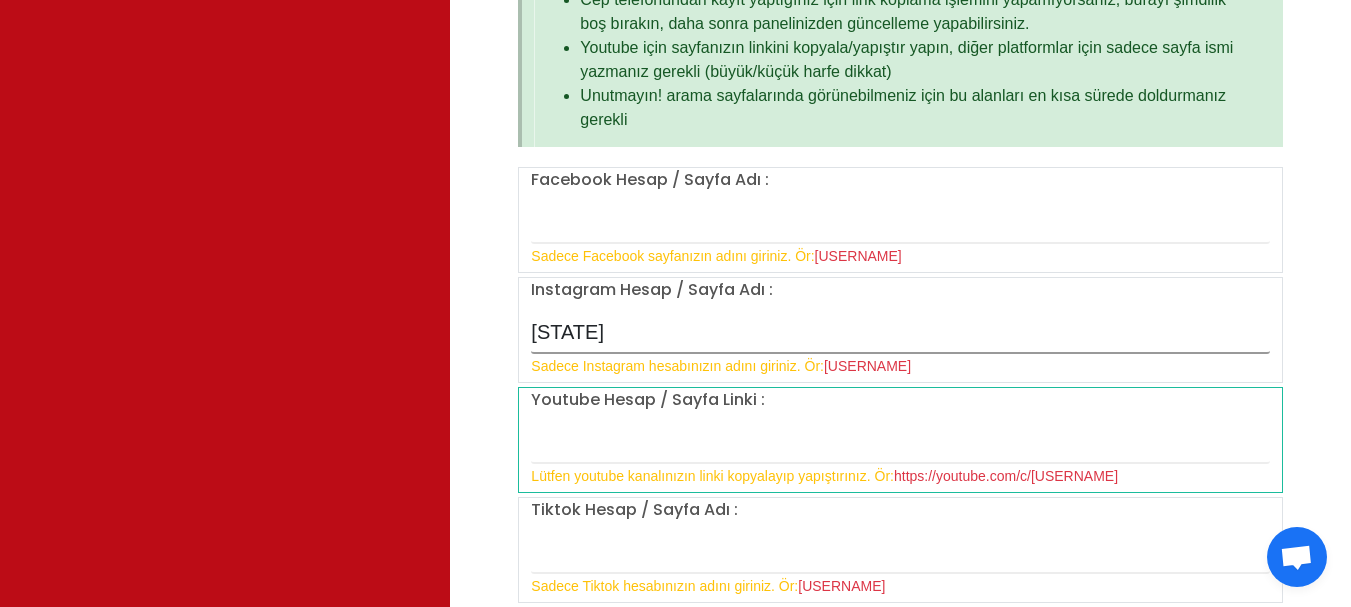 type on "[INITIAL]" 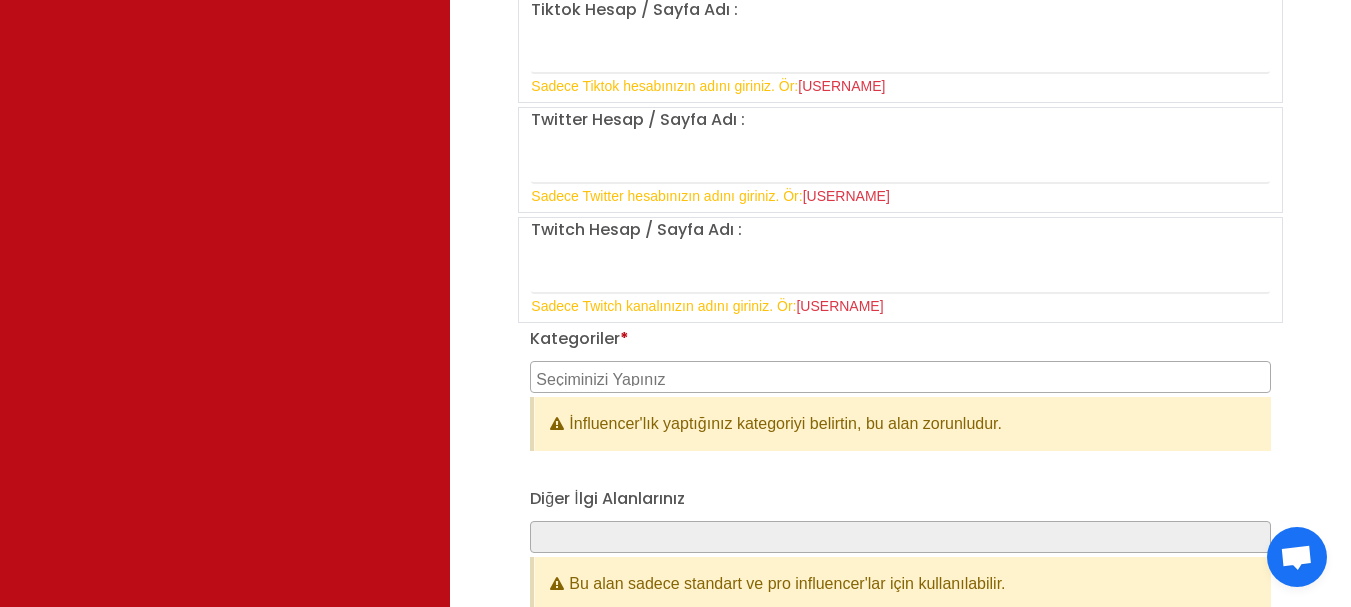 scroll, scrollTop: 2200, scrollLeft: 0, axis: vertical 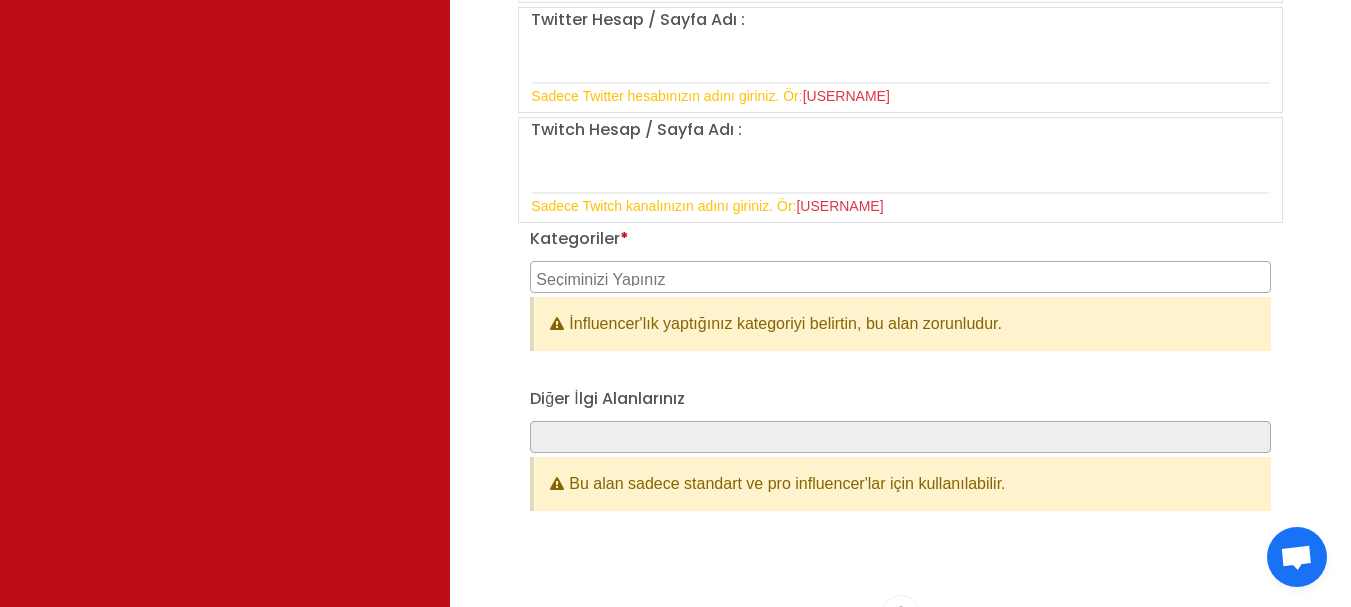 type on "[USERNAME]" 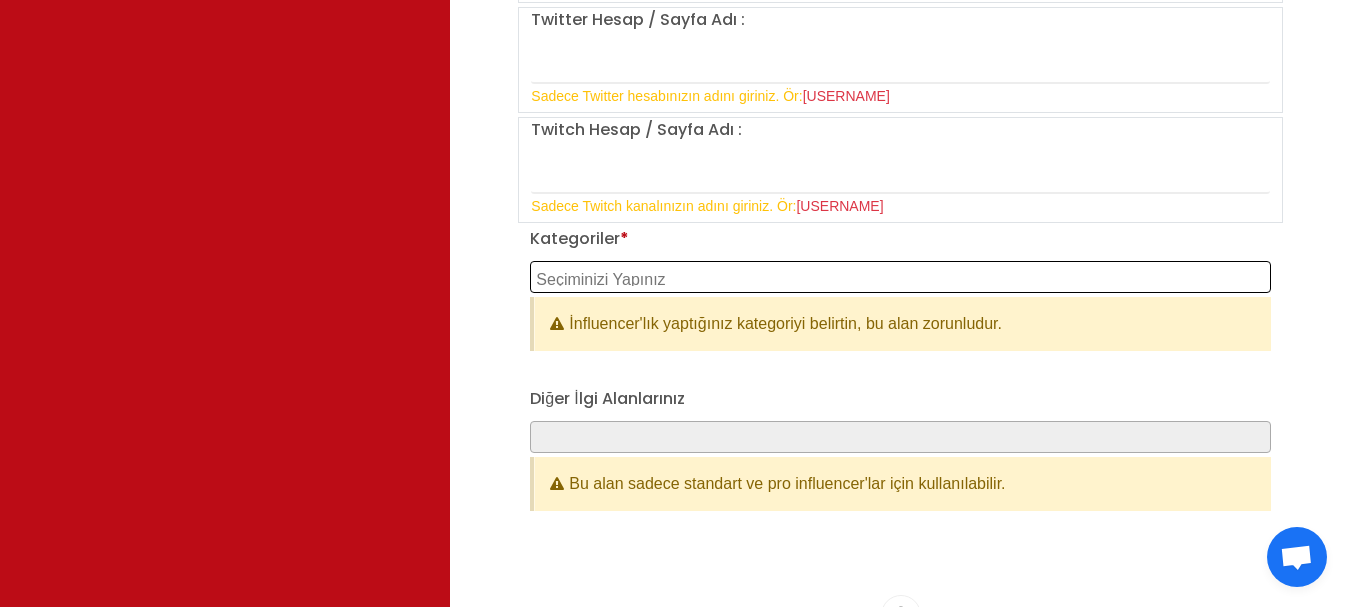 click at bounding box center [903, 277] 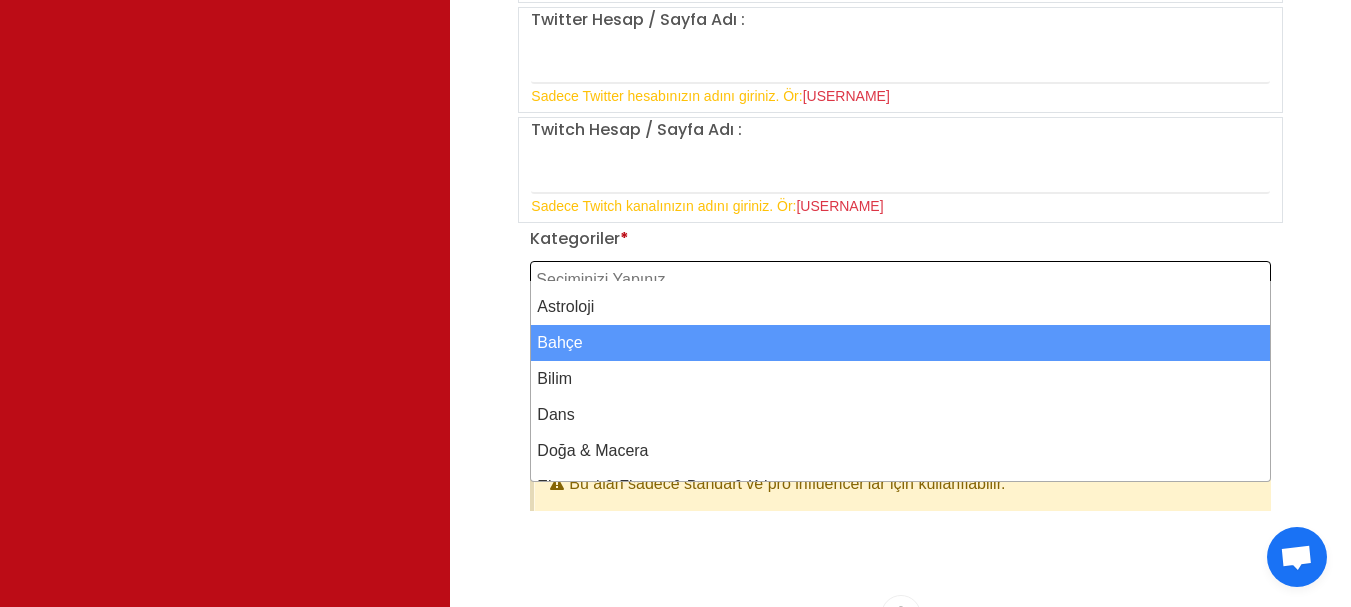 scroll, scrollTop: 200, scrollLeft: 0, axis: vertical 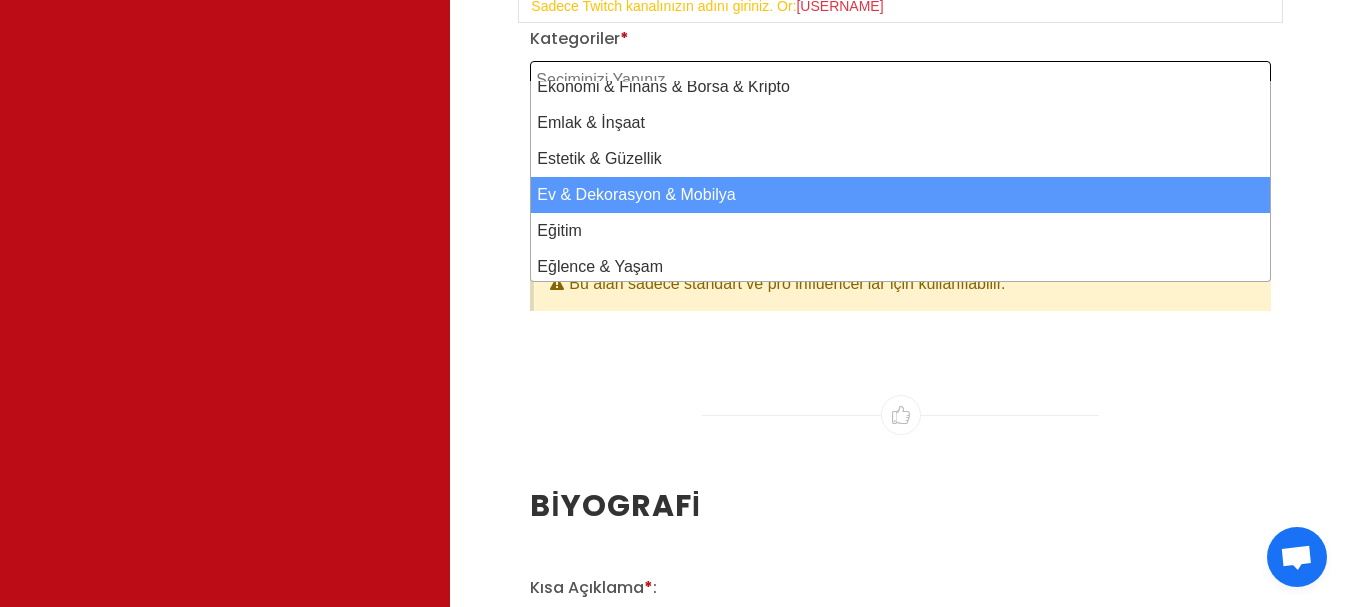 select on "12" 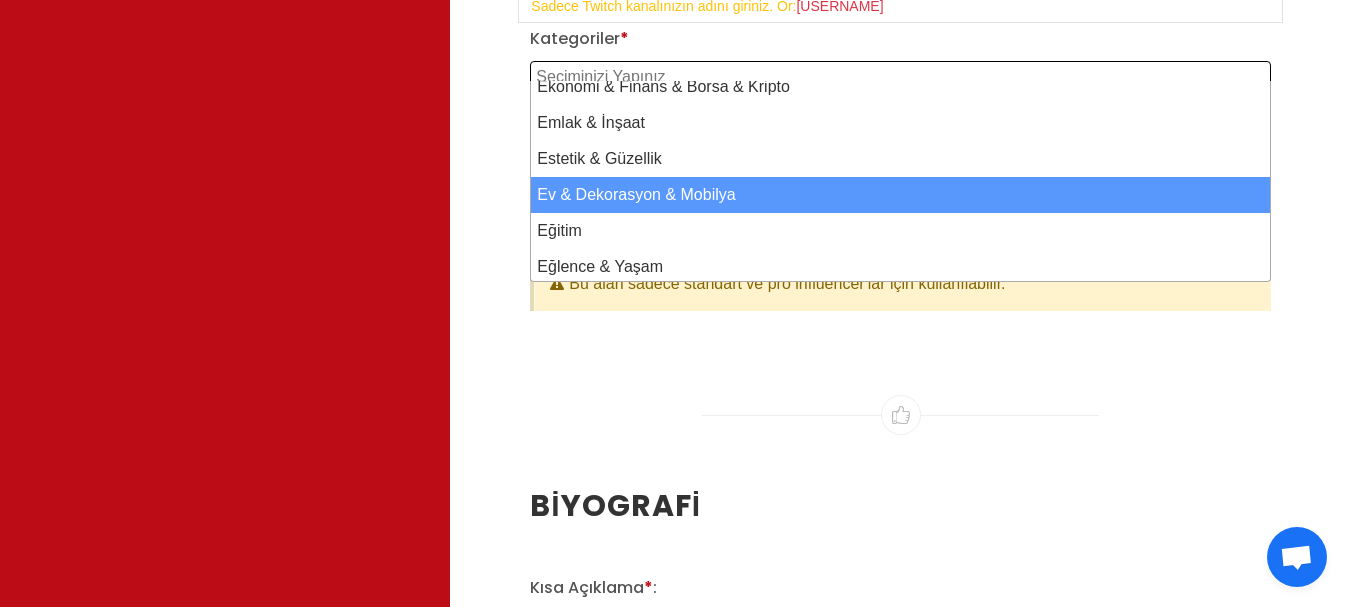 scroll, scrollTop: 220, scrollLeft: 0, axis: vertical 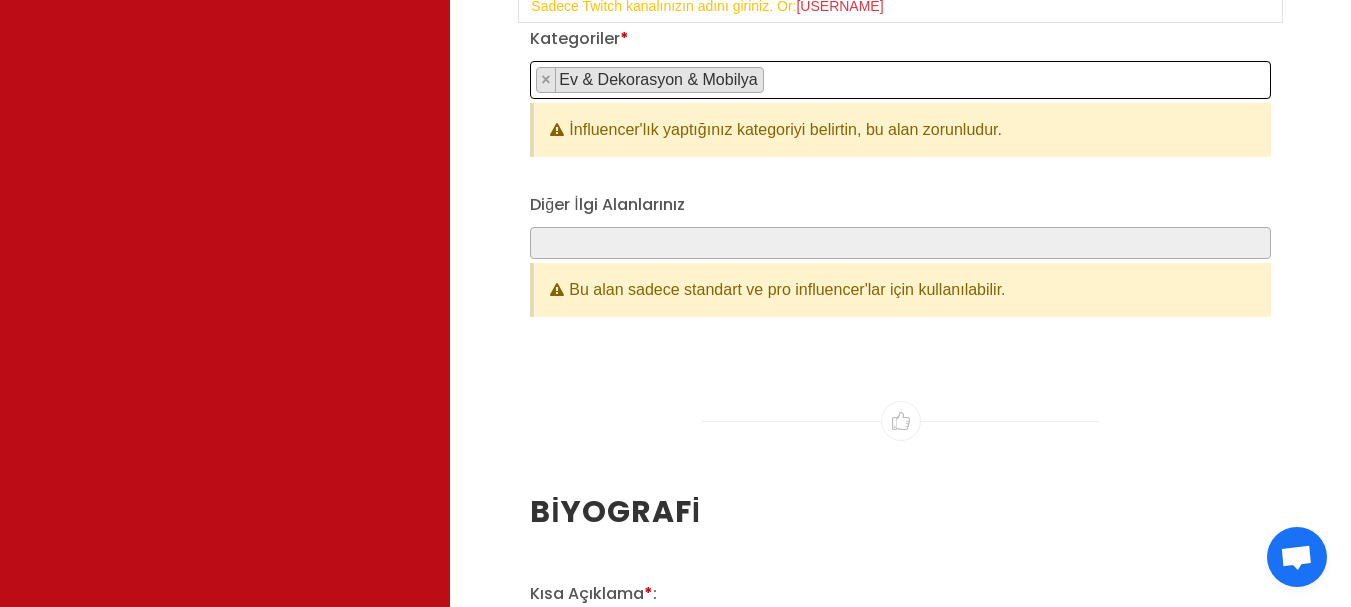 click on "× Ev & Dekorasyon & Mobilya" at bounding box center [900, 80] 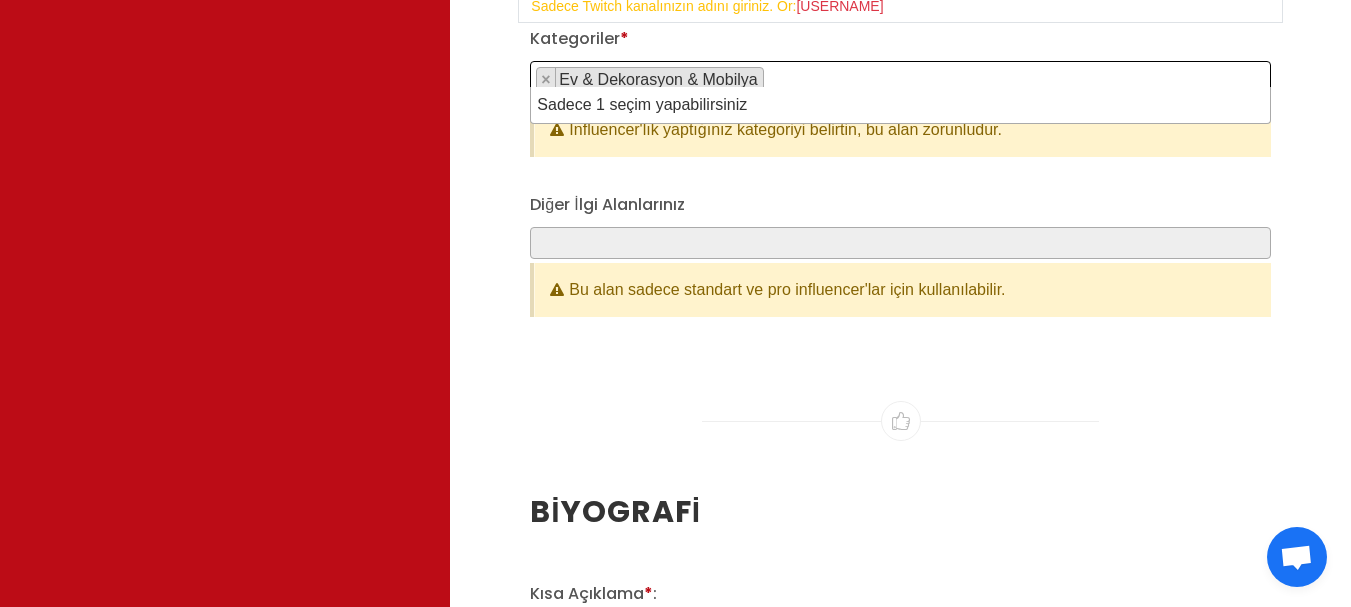 click on "[NATIONALITY] ([COUNTRY])" at bounding box center (900, 108) 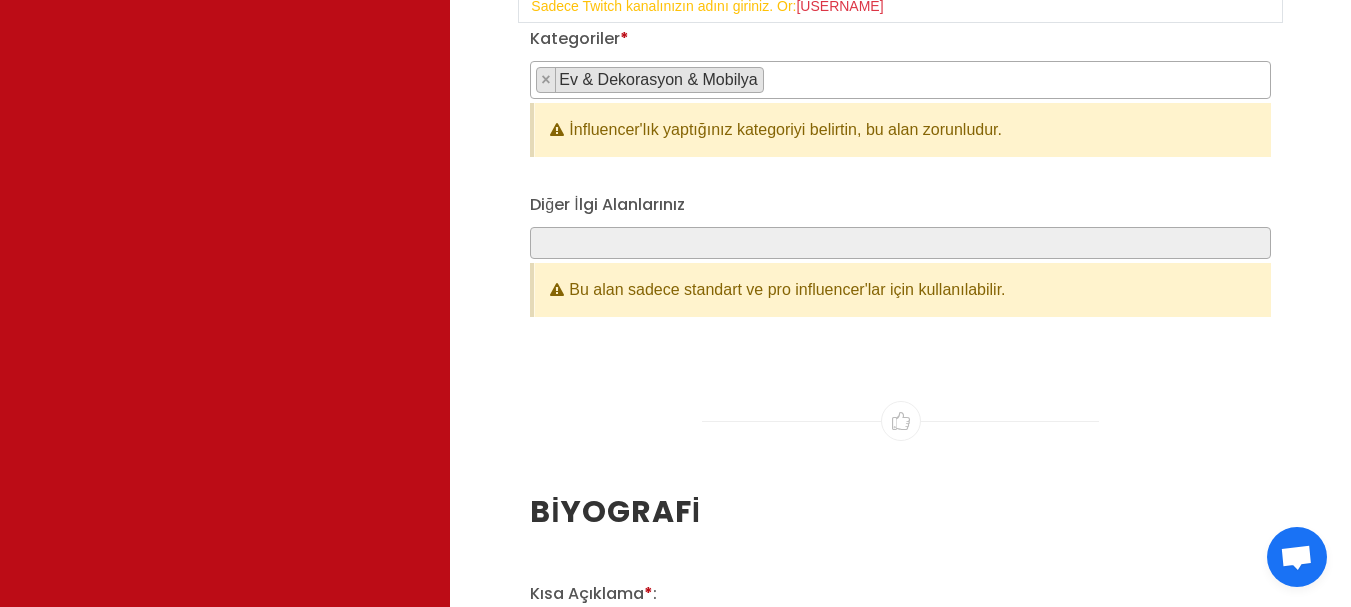 click on "Ev & Dekorasyon & Mobilya" at bounding box center [659, 79] 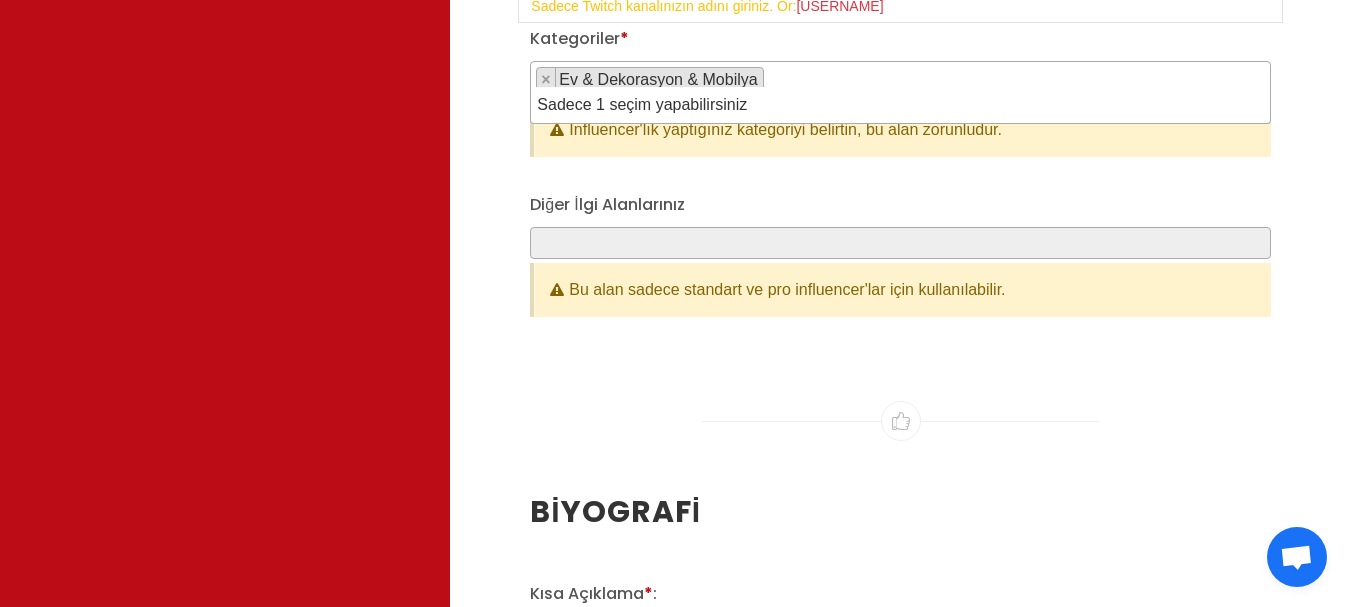 click on "Sadece 1 seçim yapabilirsiniz" at bounding box center [900, 105] 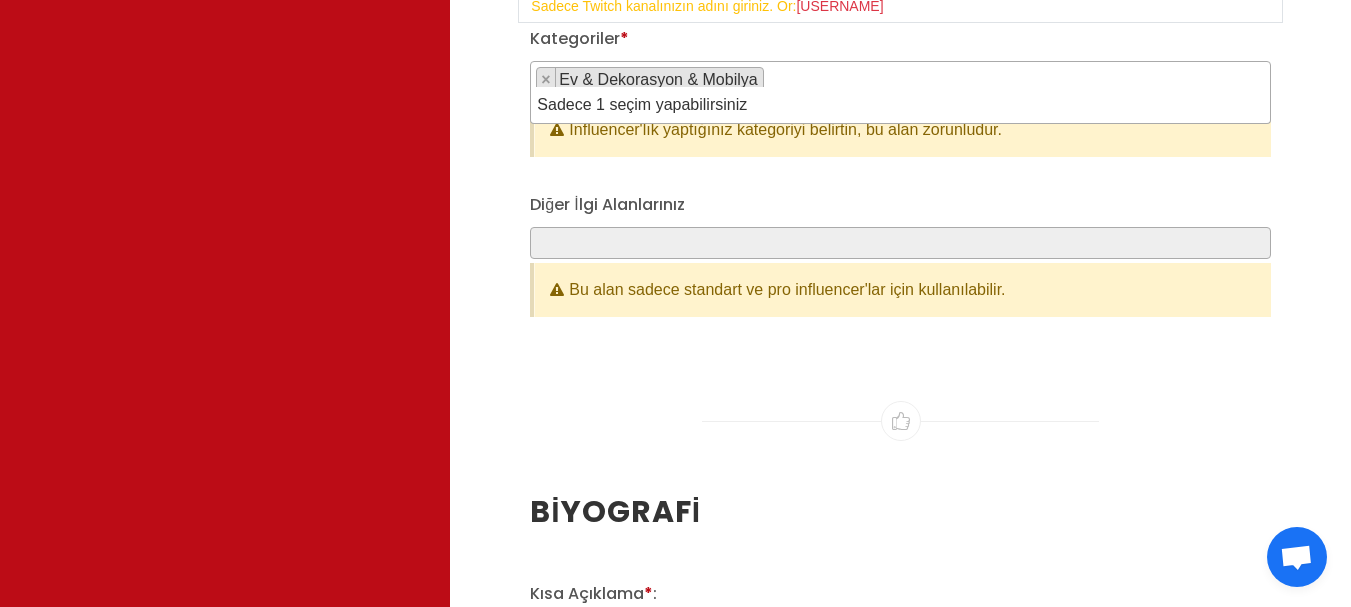 scroll, scrollTop: 2500, scrollLeft: 0, axis: vertical 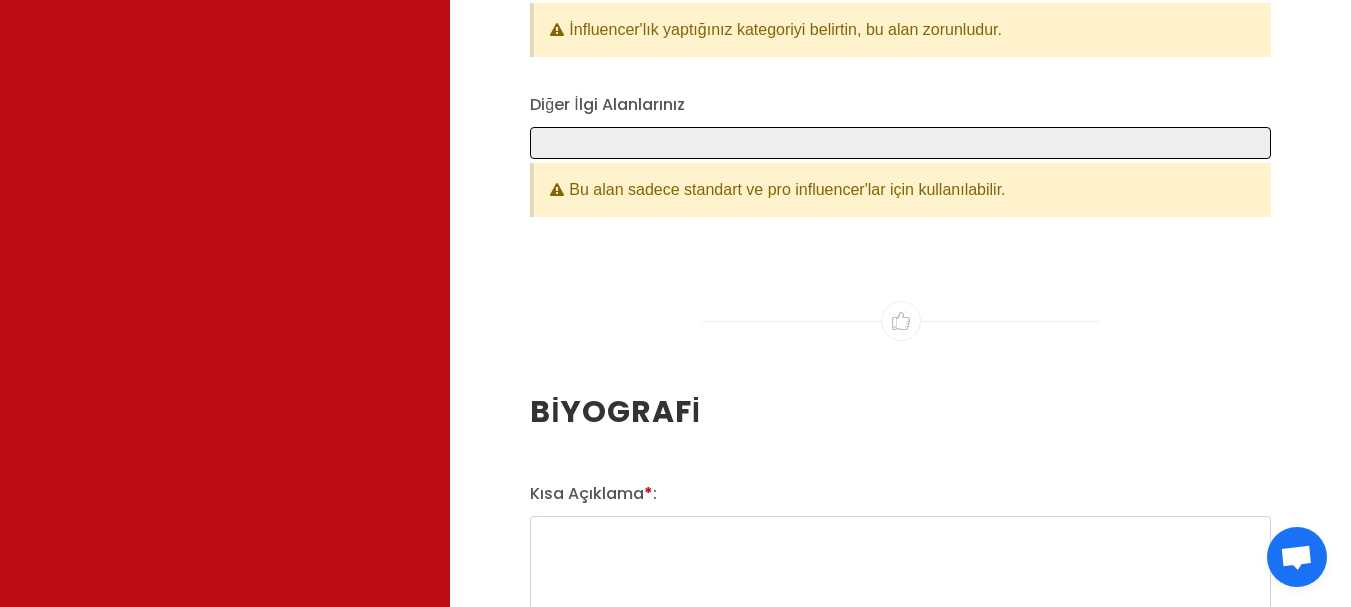 click on "cmylmz" at bounding box center (900, -240) 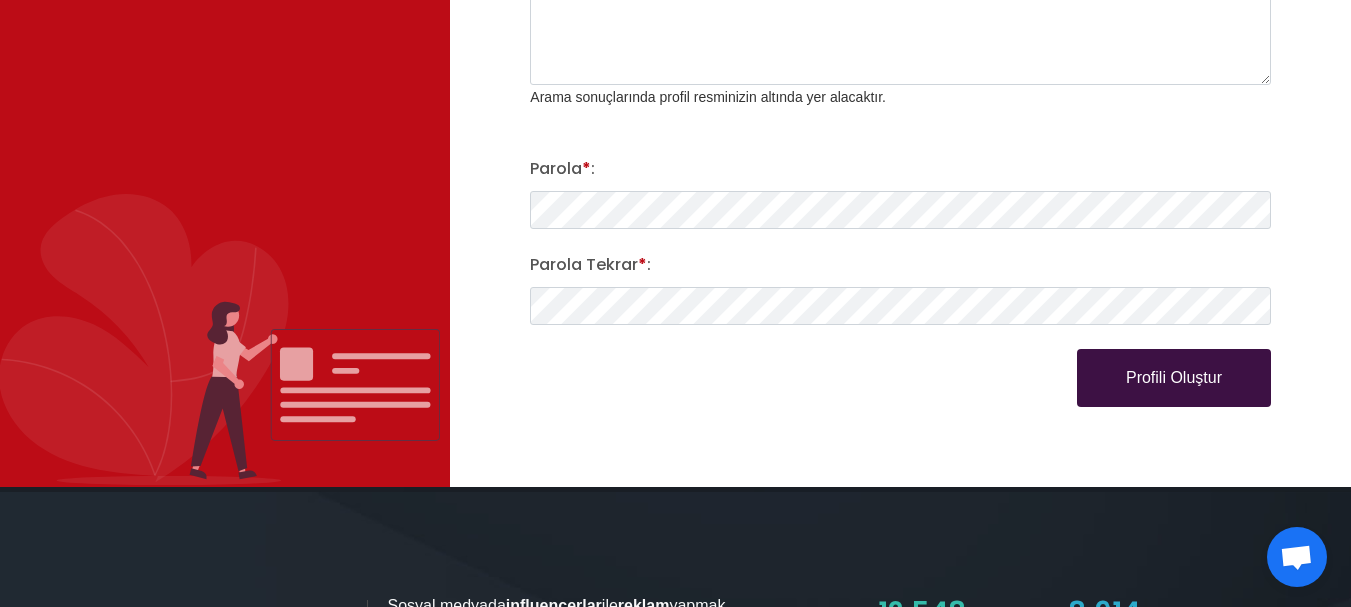 scroll, scrollTop: 2765, scrollLeft: 0, axis: vertical 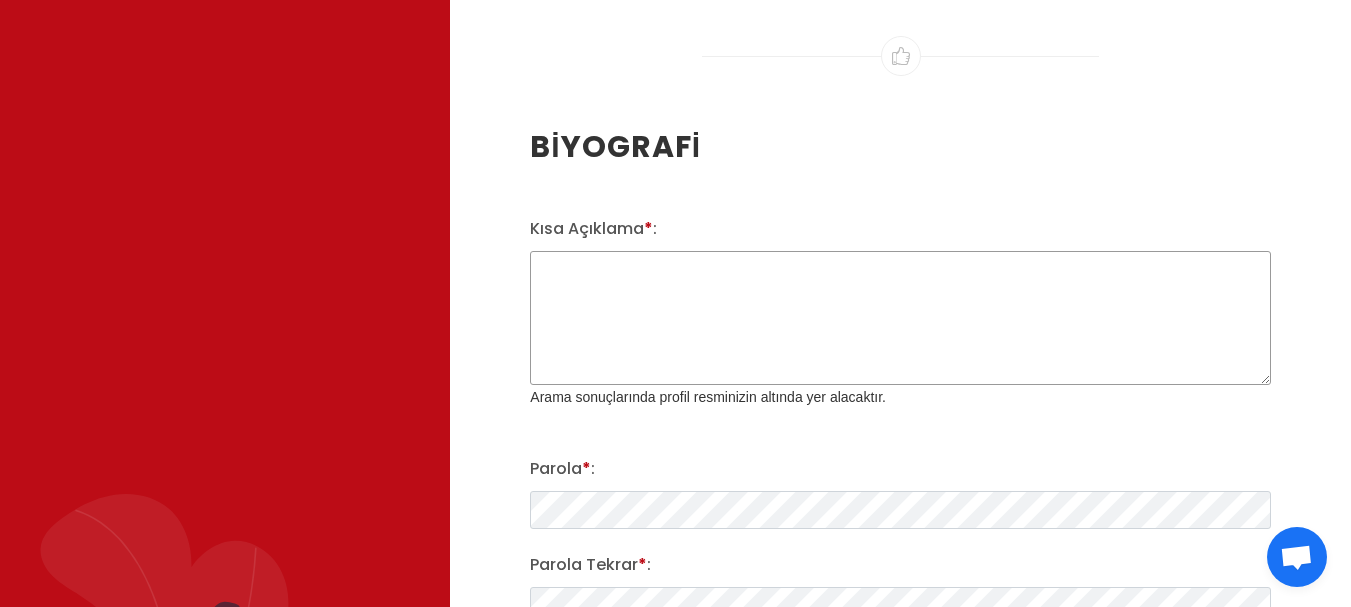 click on "Kısa Açıklama  * :" at bounding box center (900, 318) 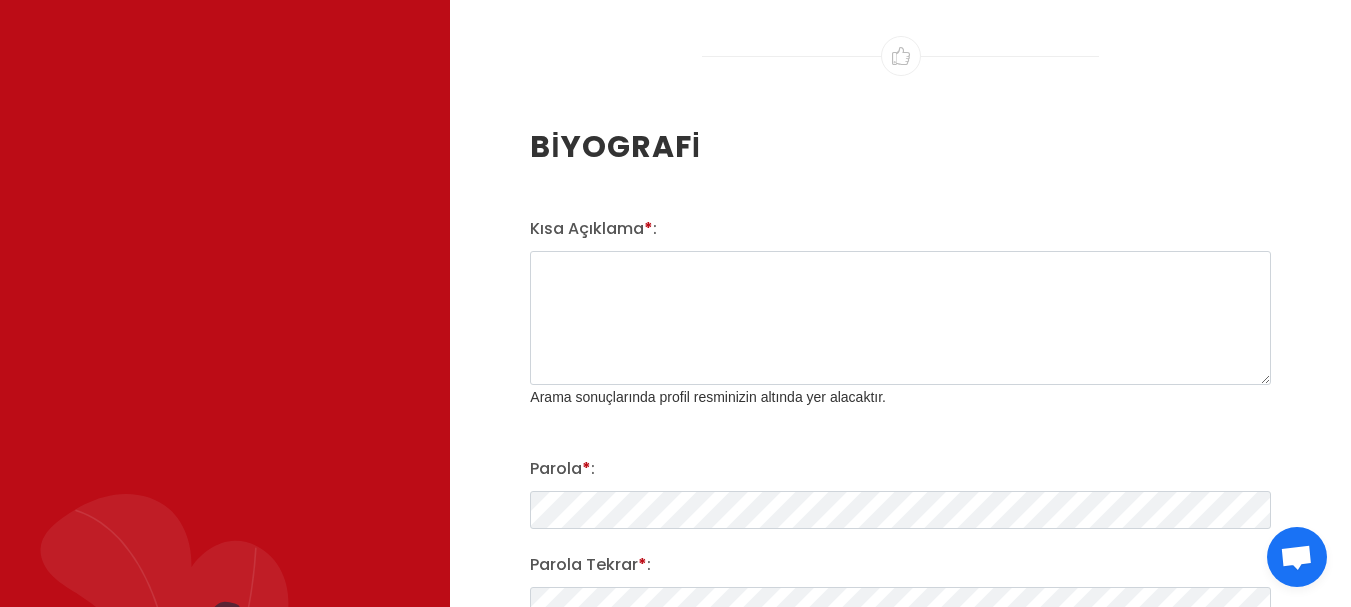 click on "*" at bounding box center (648, 228) 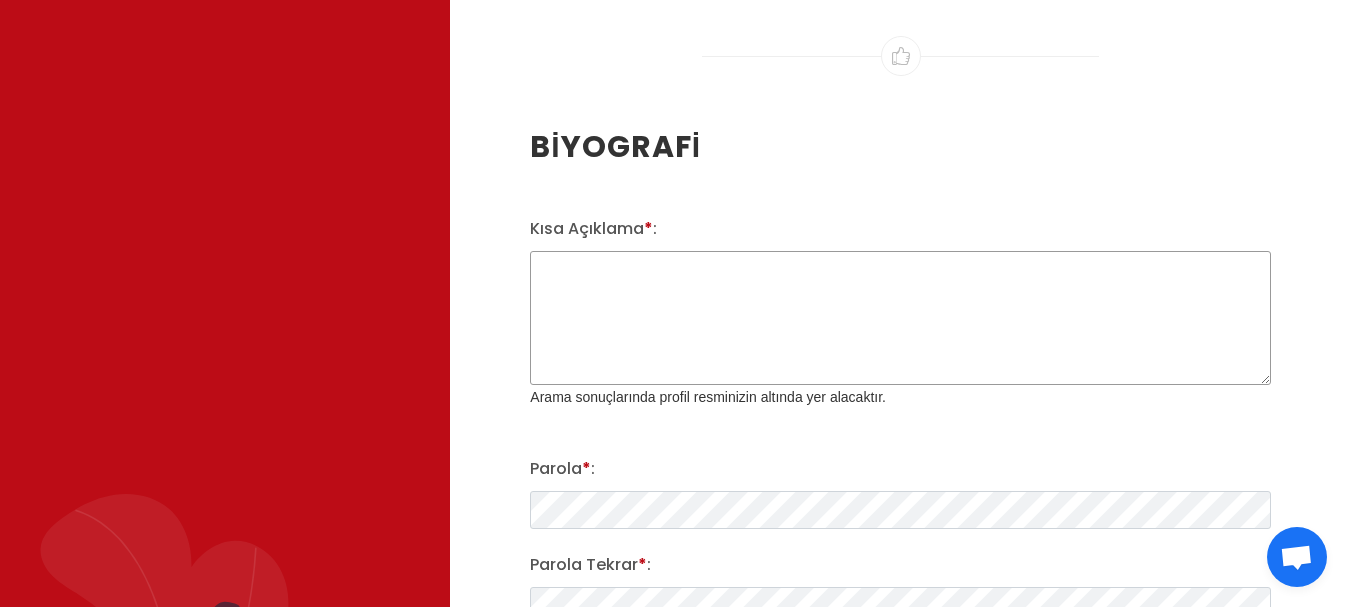 click on "Kısa Açıklama  * :" at bounding box center [900, 318] 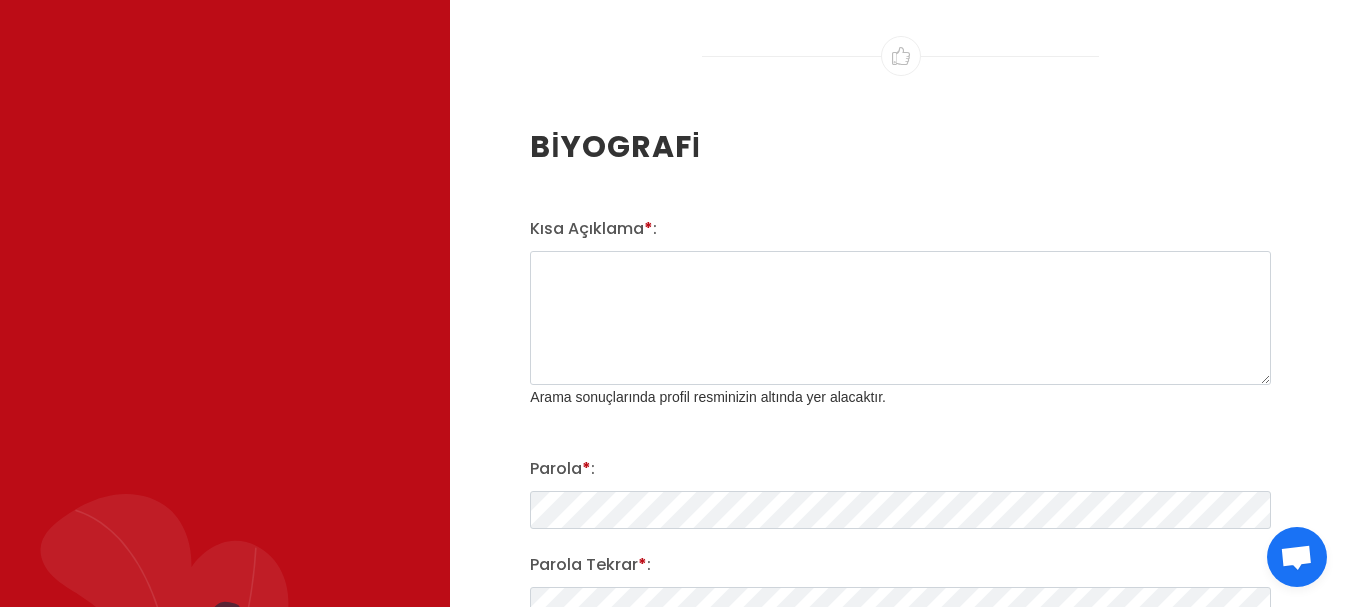 click on "*" at bounding box center (648, 228) 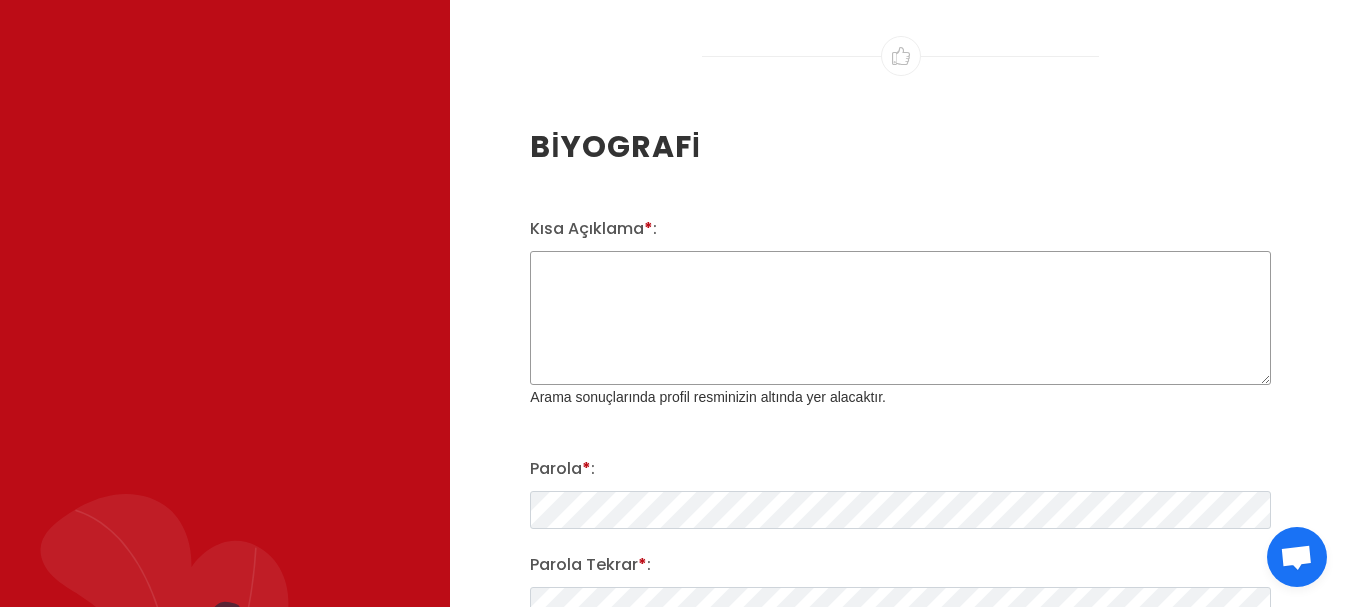 click on "Kısa Açıklama  * :" at bounding box center (900, 318) 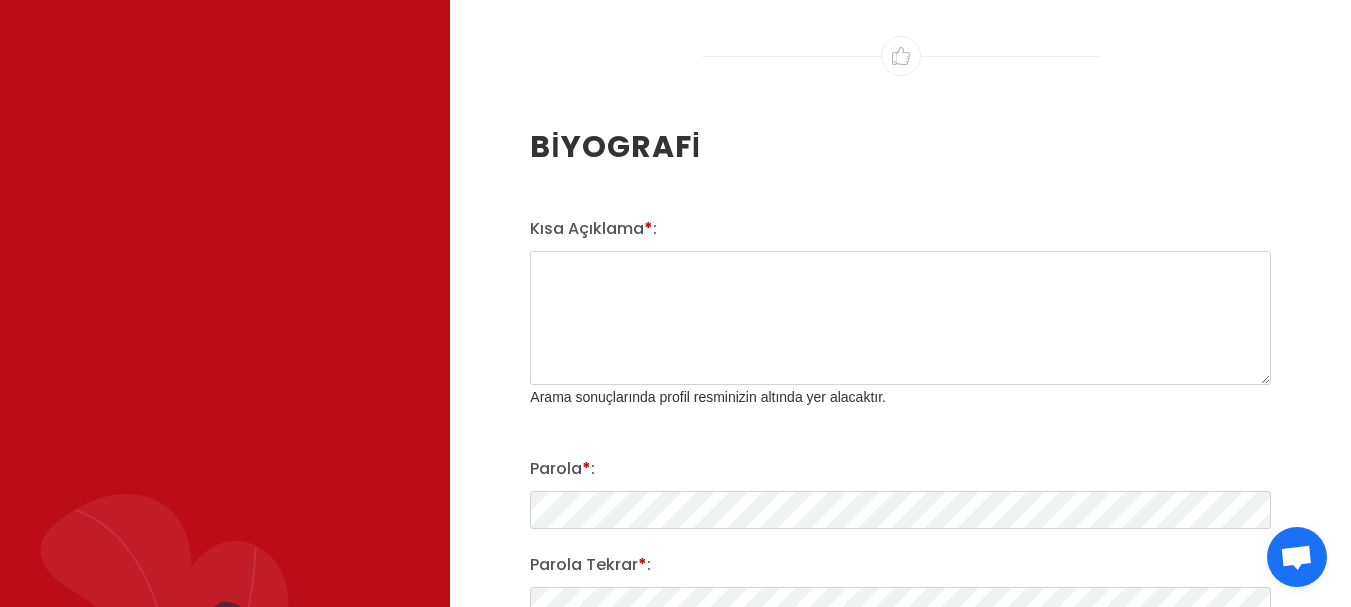 click on "Kısa Açıklama  * :" at bounding box center [593, 229] 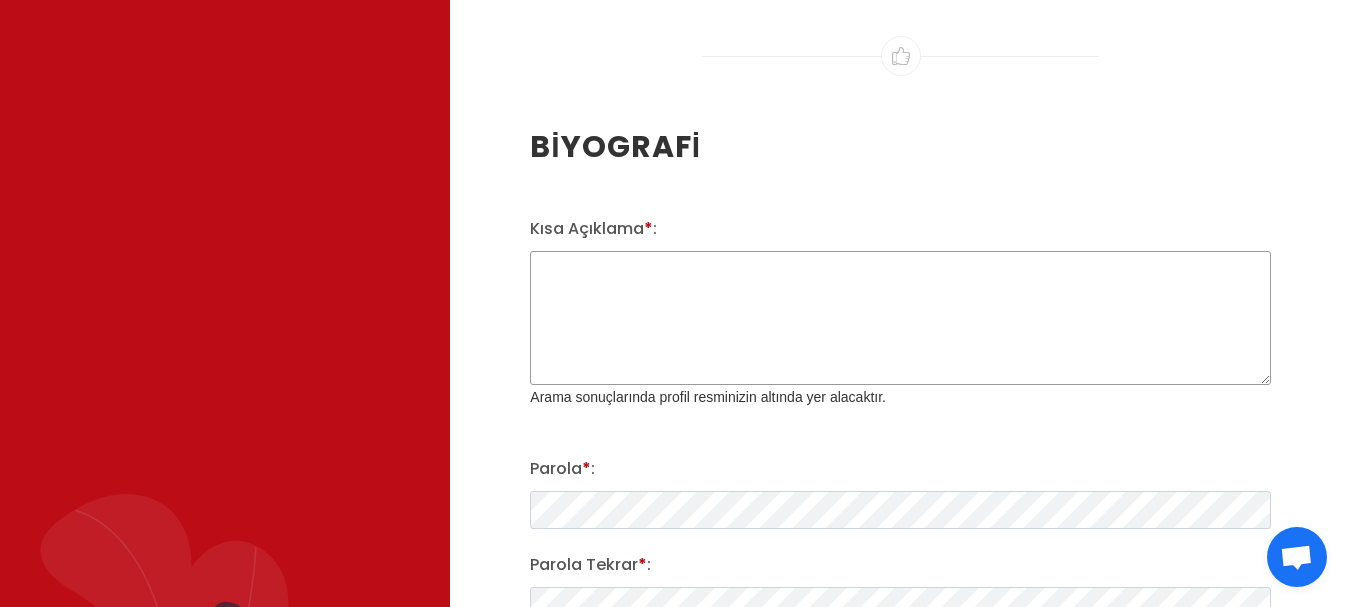 click on "Kısa Açıklama  * :" at bounding box center (900, 318) 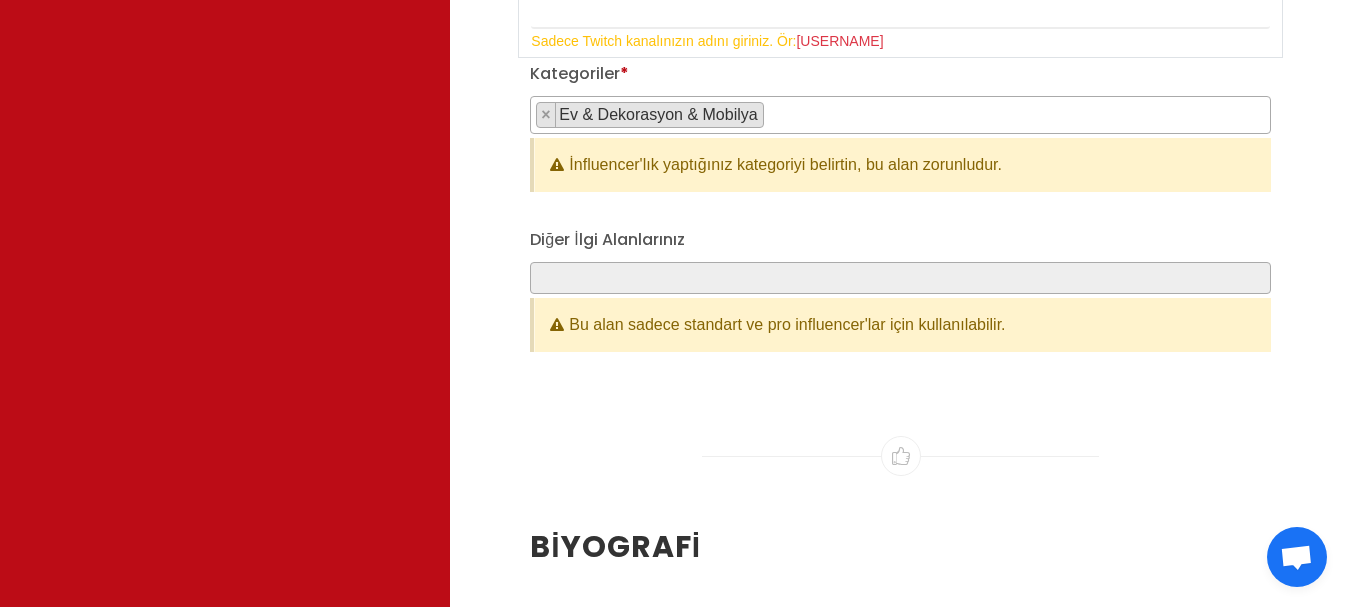 scroll, scrollTop: 2765, scrollLeft: 0, axis: vertical 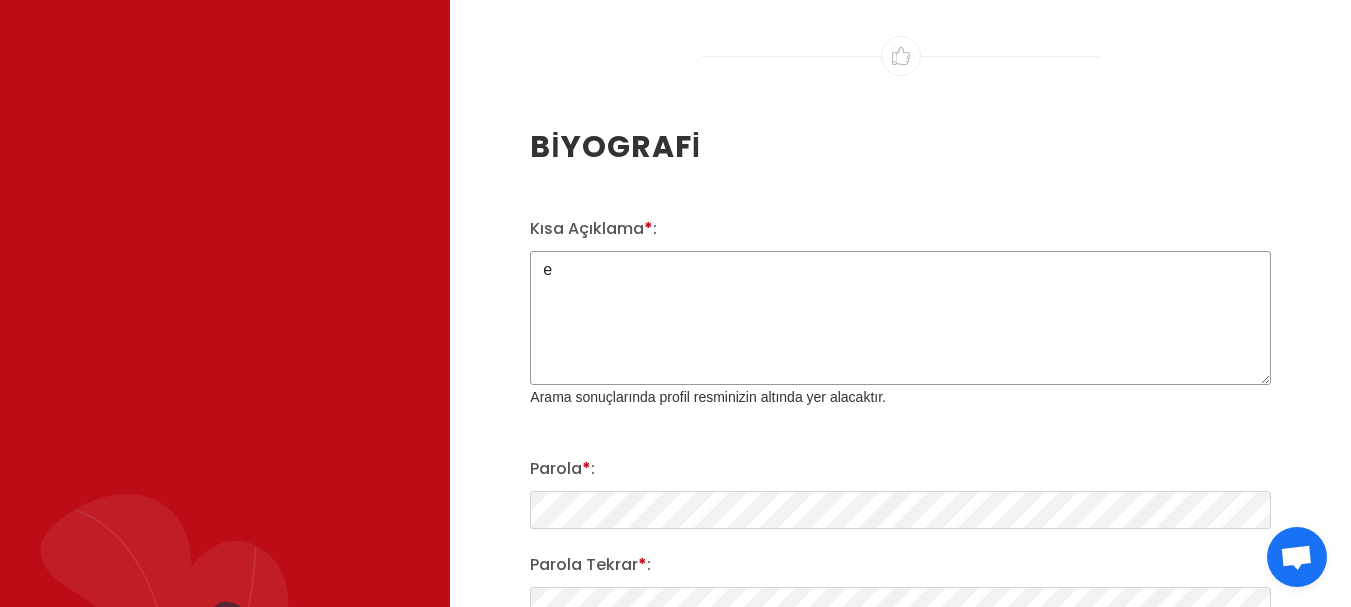 type on "e" 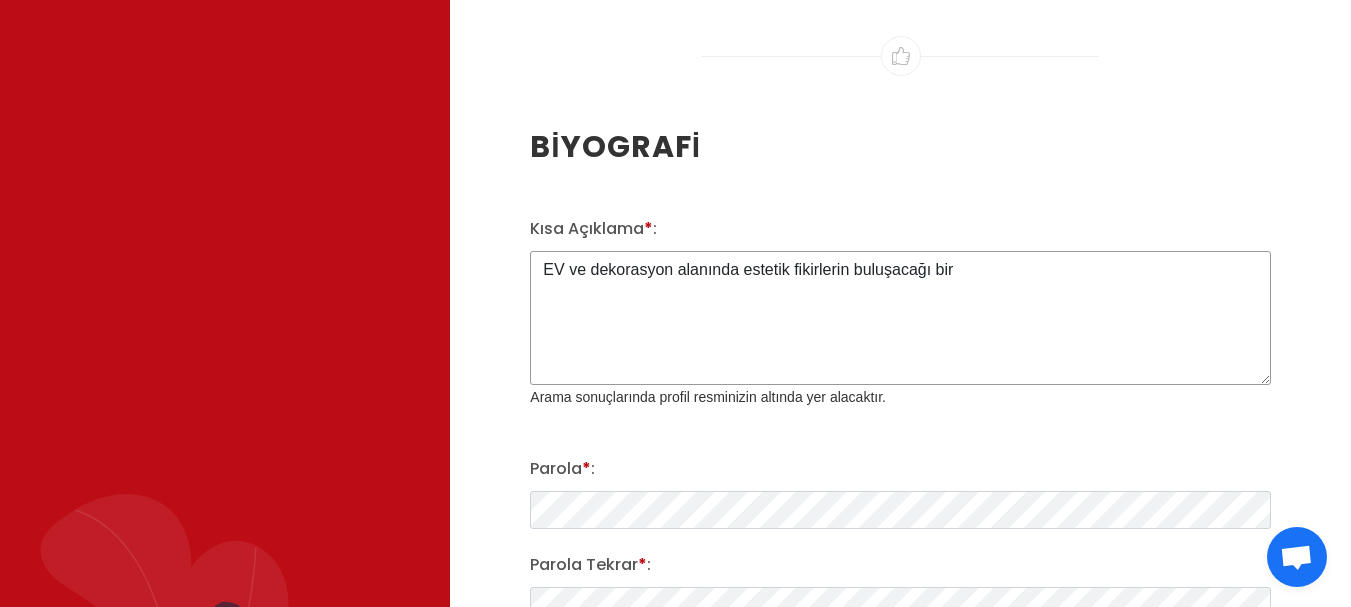 click on "EV ve dekorasyon alanında estetik fikirlerin buluşacağı bir" at bounding box center (900, 318) 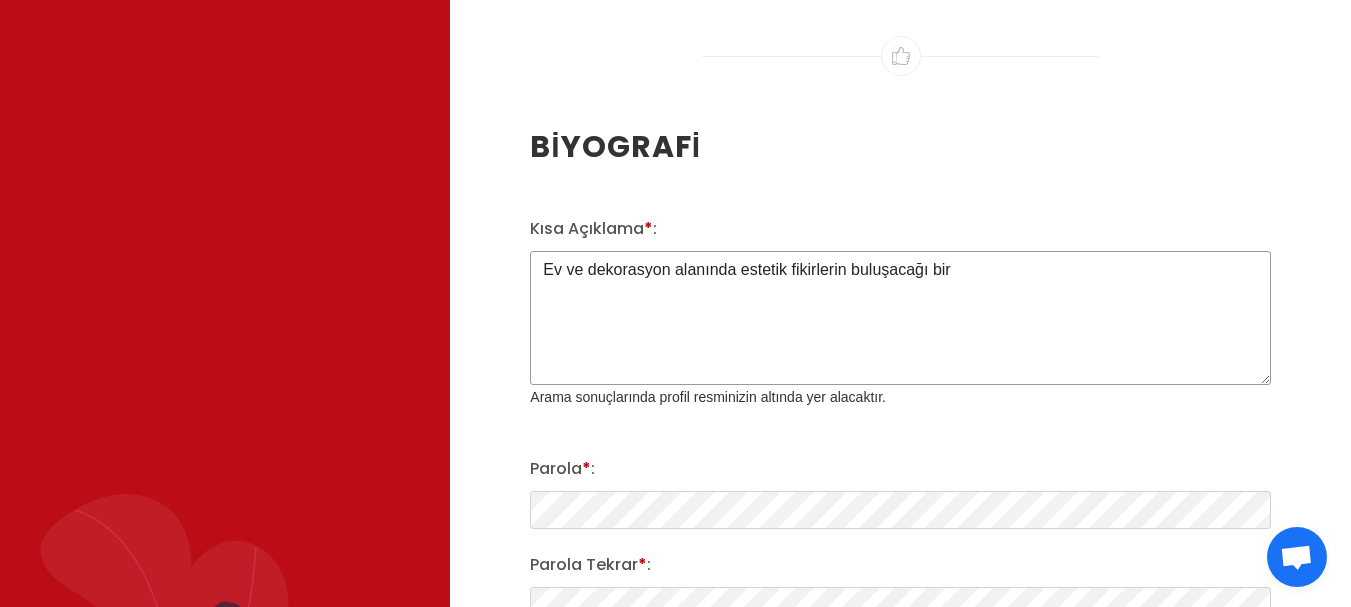 click on "Ev ve dekorasyon alanında estetik fikirlerin buluşacağı bir" at bounding box center [900, 318] 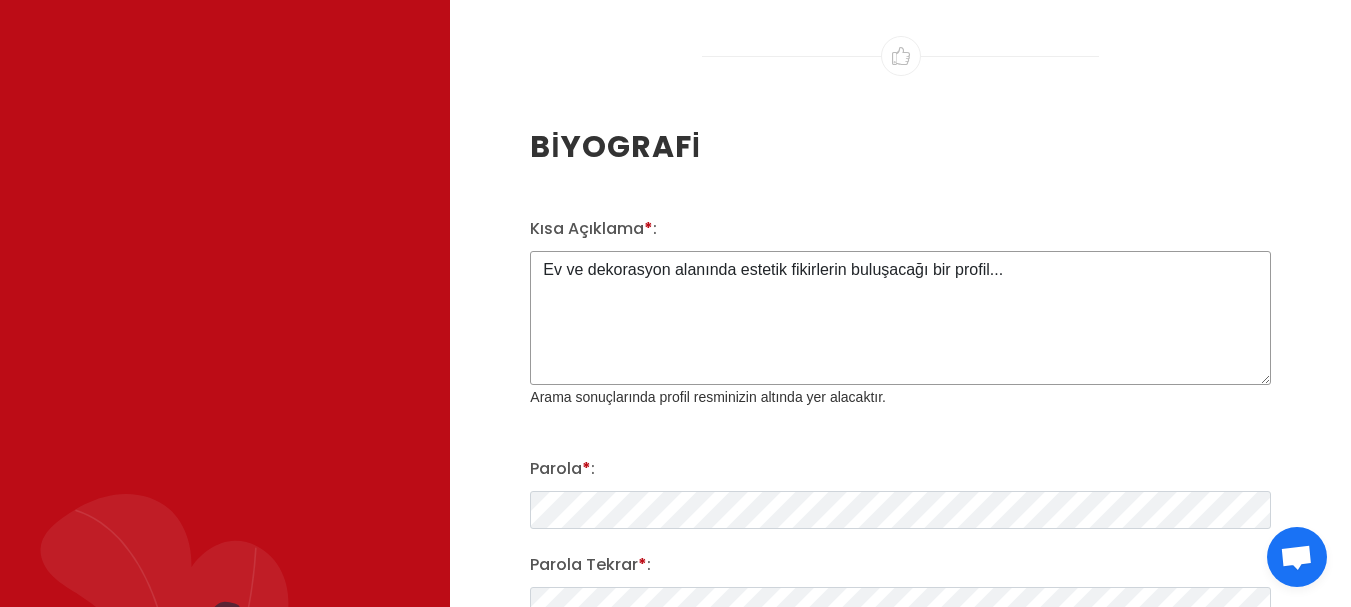 scroll, scrollTop: 3065, scrollLeft: 0, axis: vertical 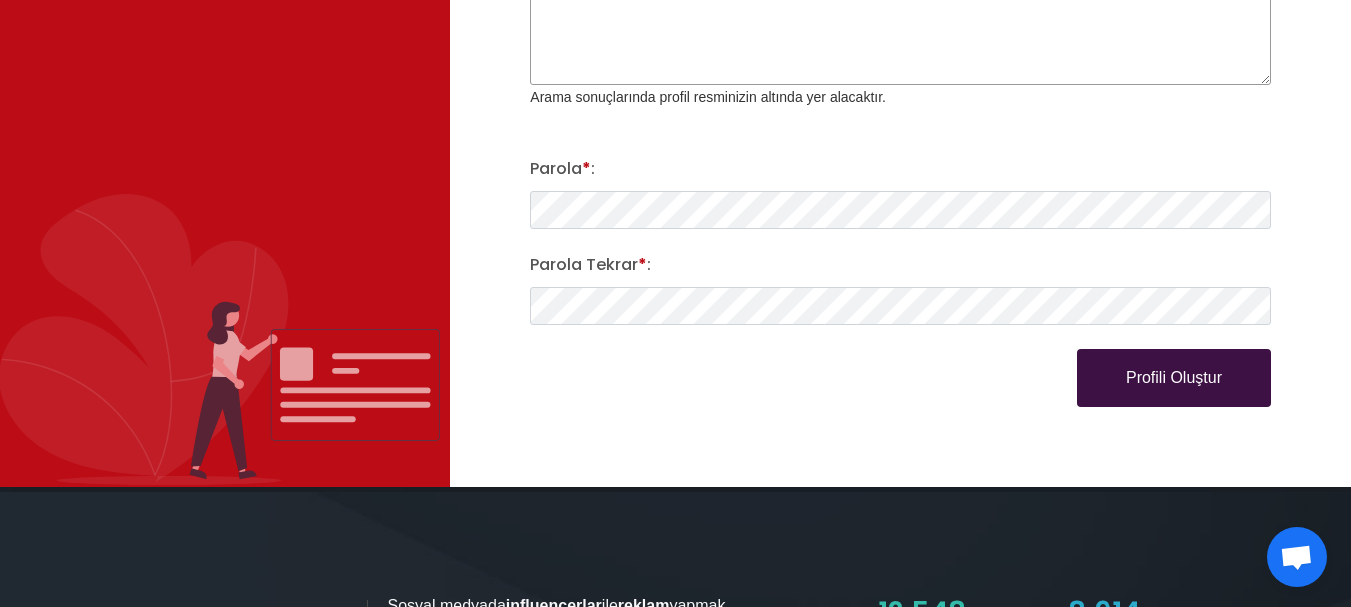type on "Ev ve dekorasyon alanında estetik fikirlerin buluşacağı bir profil..." 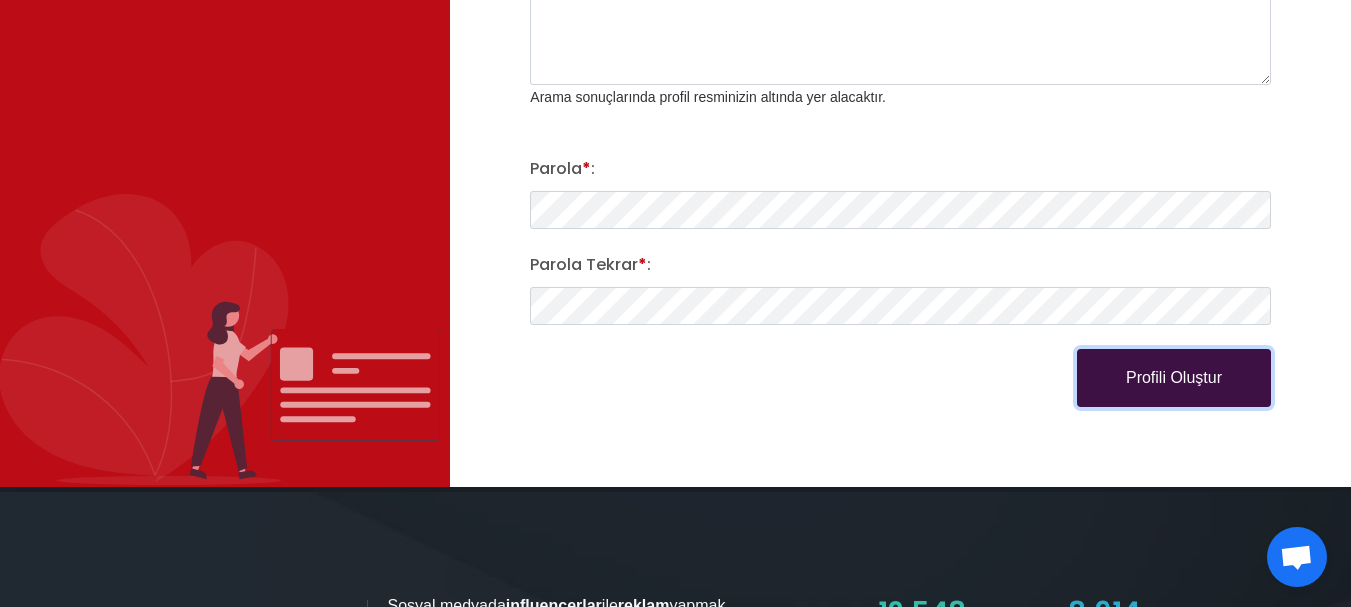 click on "Profili Oluştur" at bounding box center (1174, 378) 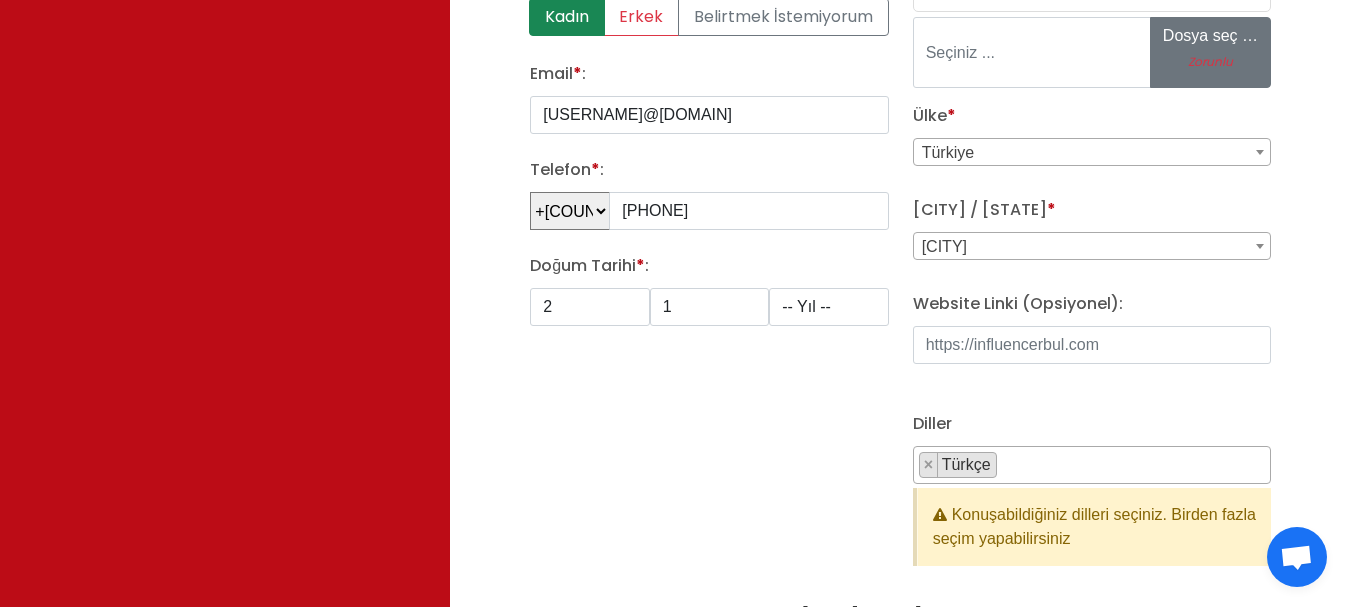 scroll, scrollTop: 365, scrollLeft: 0, axis: vertical 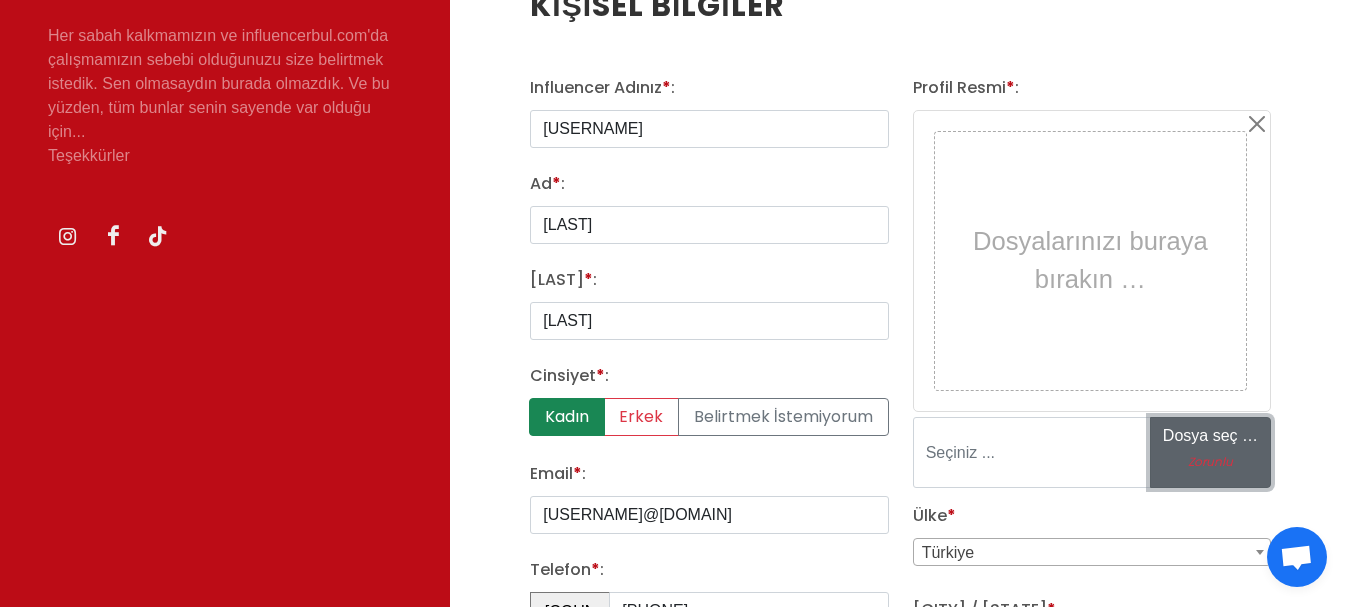 click on "Zorunlu" at bounding box center [1210, 462] 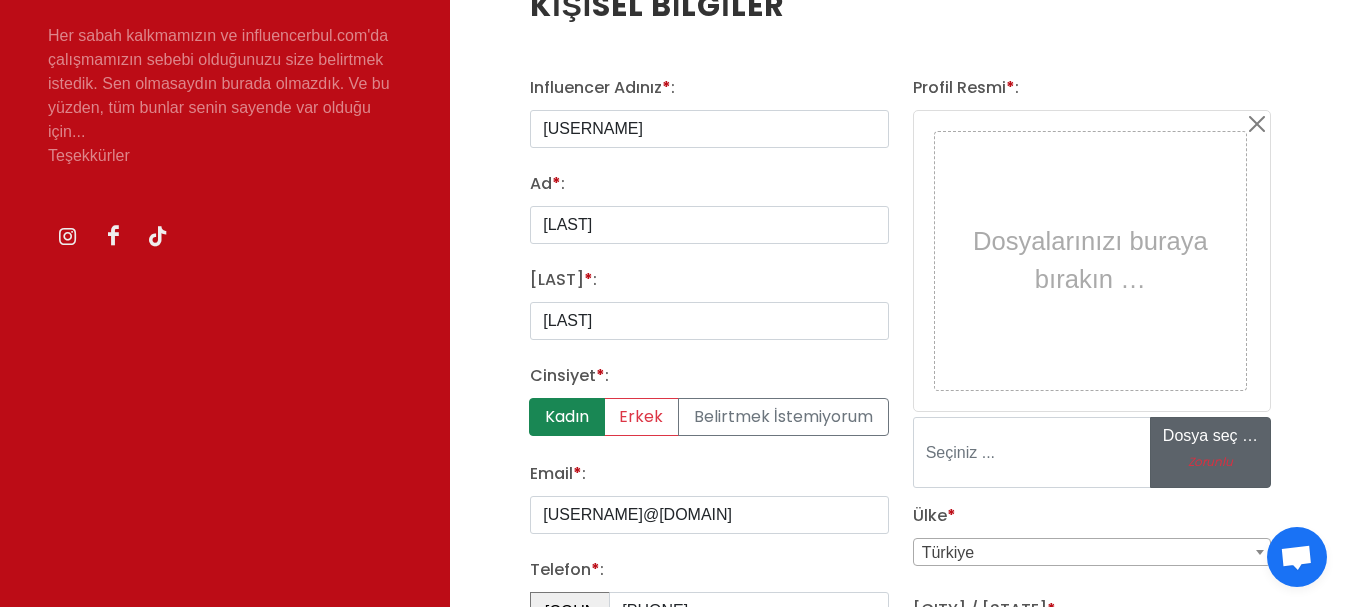 click on "Zorunlu" at bounding box center (1302, 452) 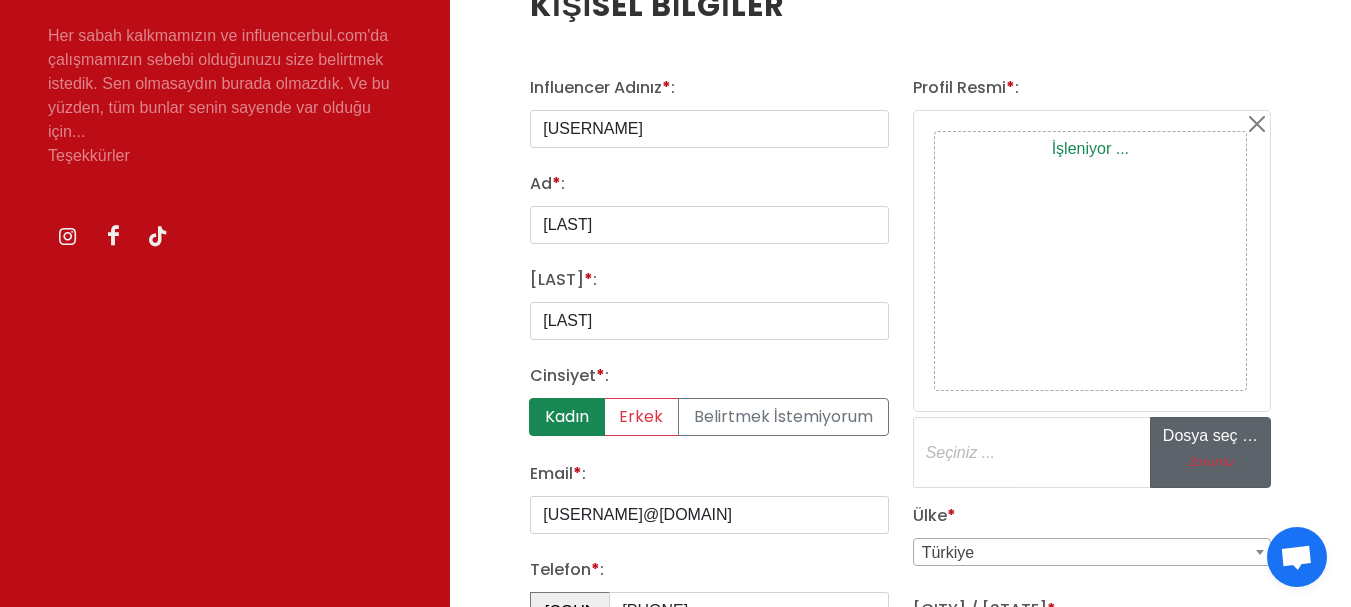 type on "C:\fakepath\WhatsApp Image 2025-08-05 at 15.34.44.jpeg" 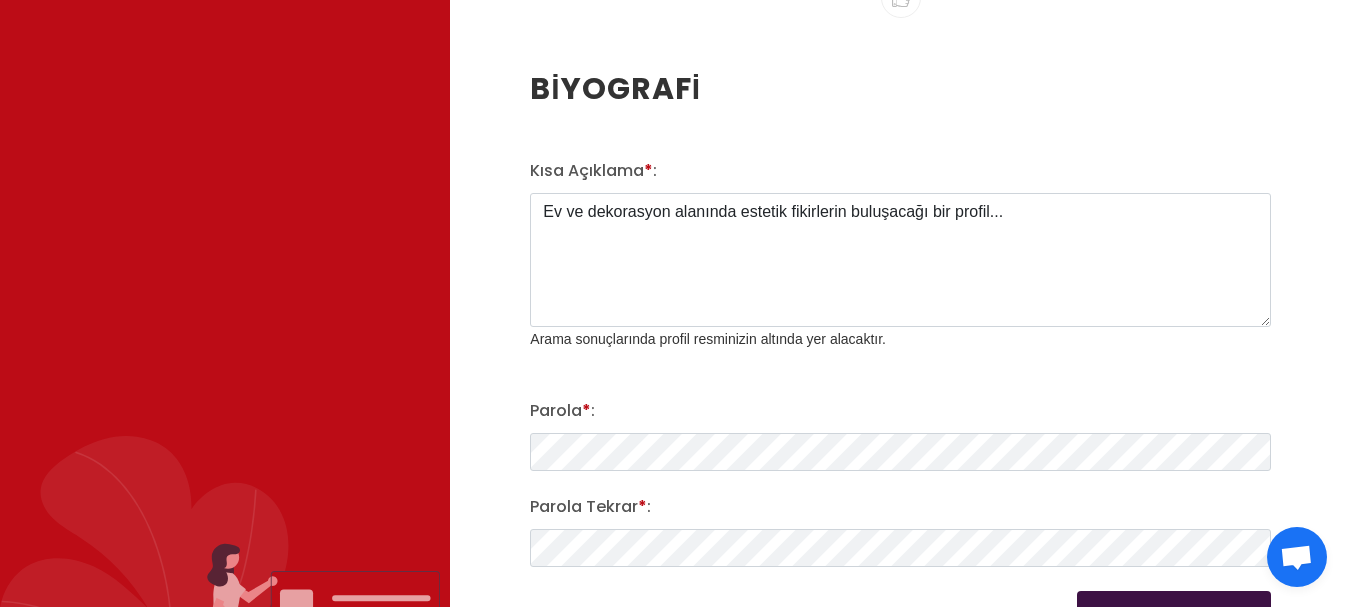 scroll, scrollTop: 3065, scrollLeft: 0, axis: vertical 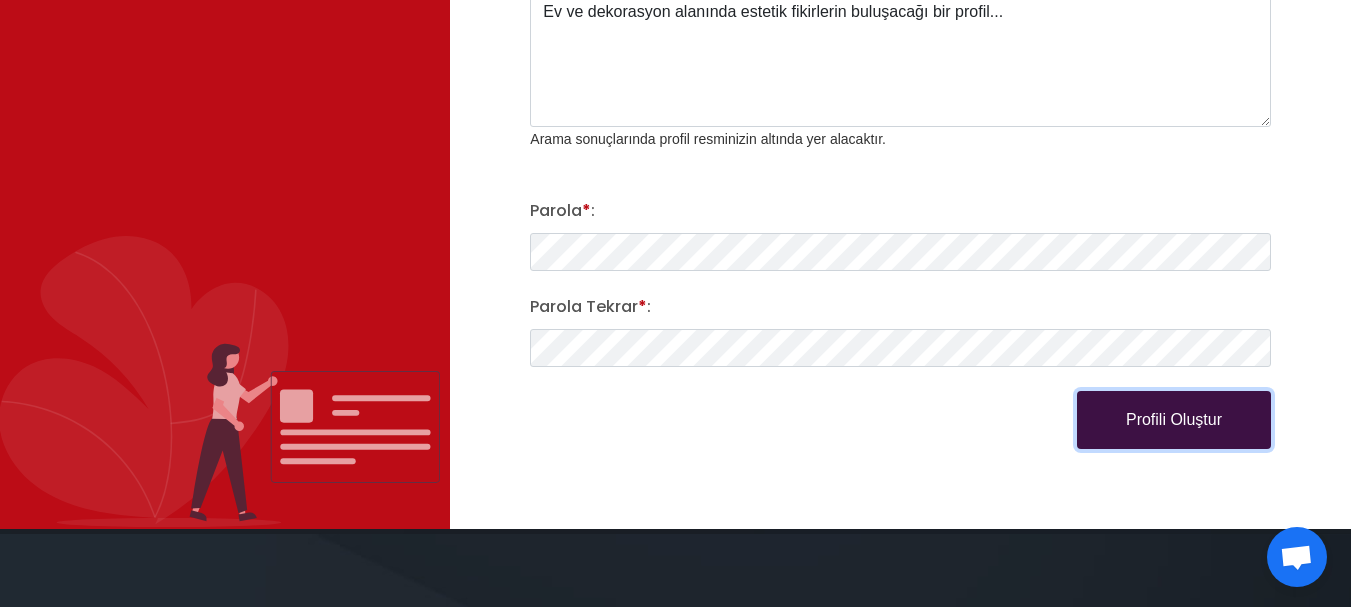 click on "Profili Oluştur" at bounding box center [1174, 420] 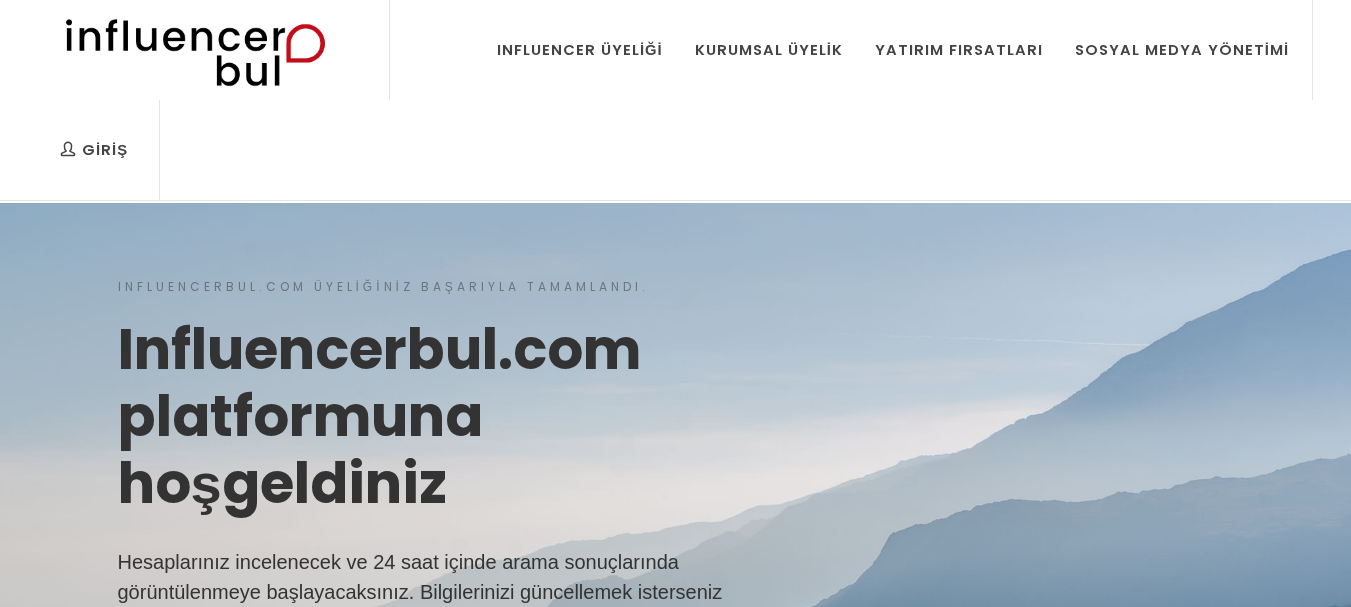 scroll, scrollTop: 0, scrollLeft: 0, axis: both 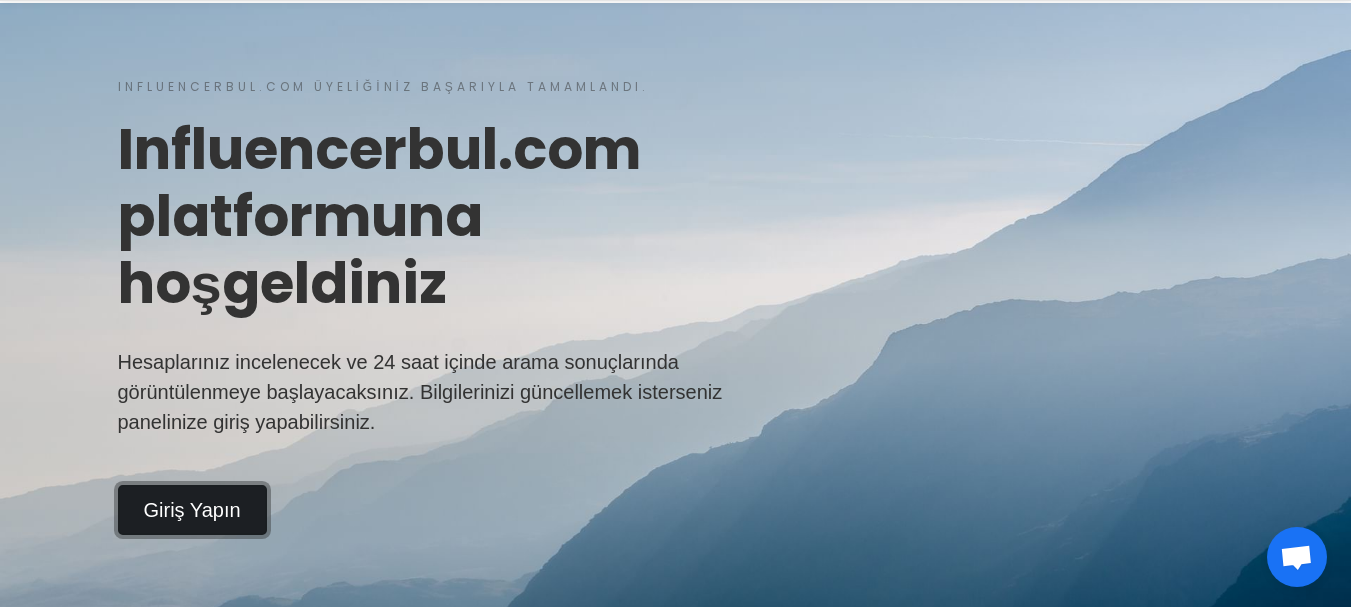 click on "Giriş Yapın" at bounding box center (192, 510) 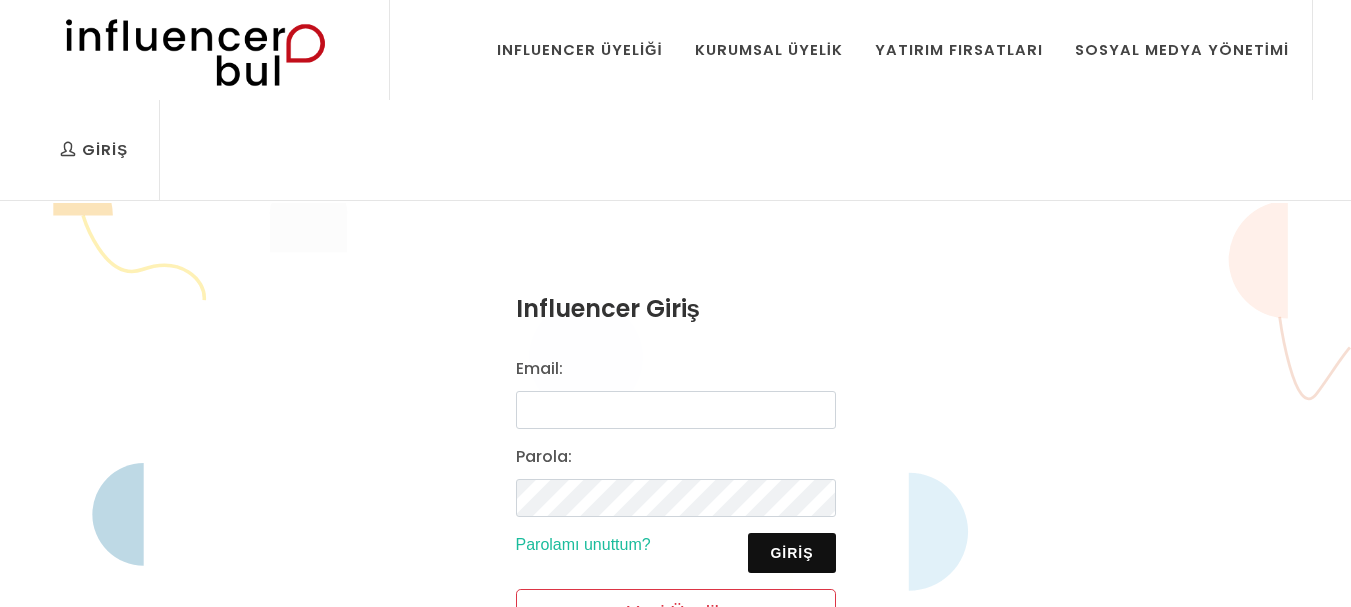 scroll, scrollTop: 0, scrollLeft: 0, axis: both 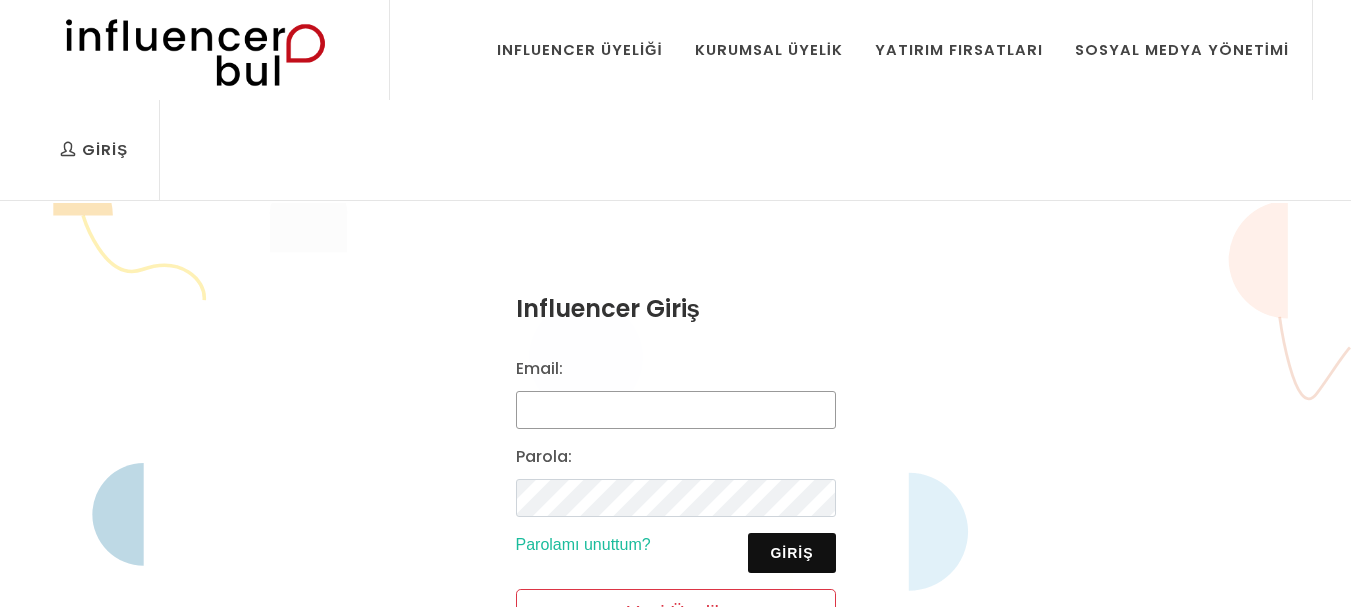 click on "Email:" at bounding box center (676, 410) 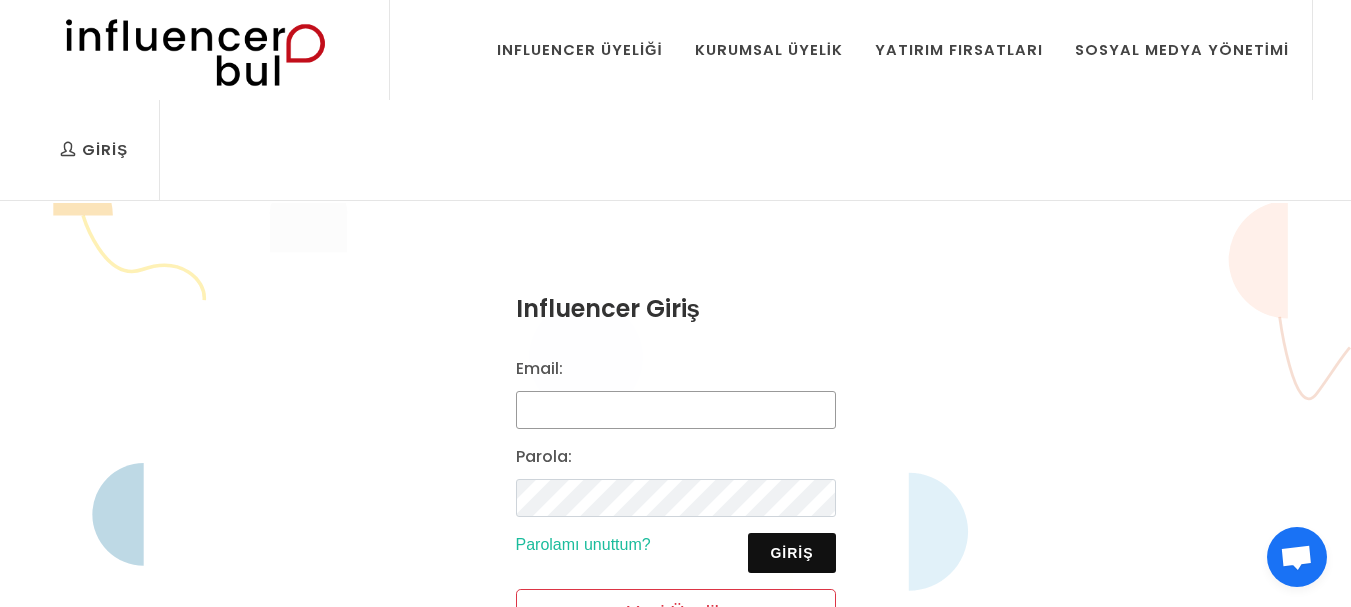 type on "ertansebahat82@gmail.com" 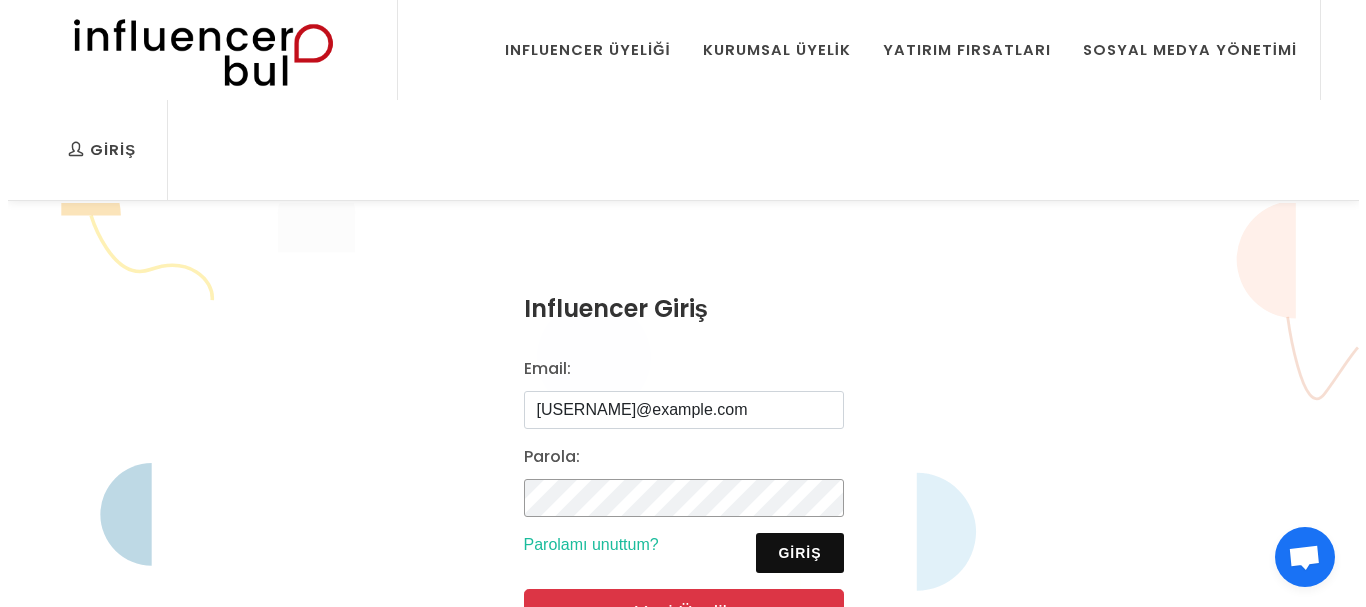 scroll, scrollTop: 100, scrollLeft: 0, axis: vertical 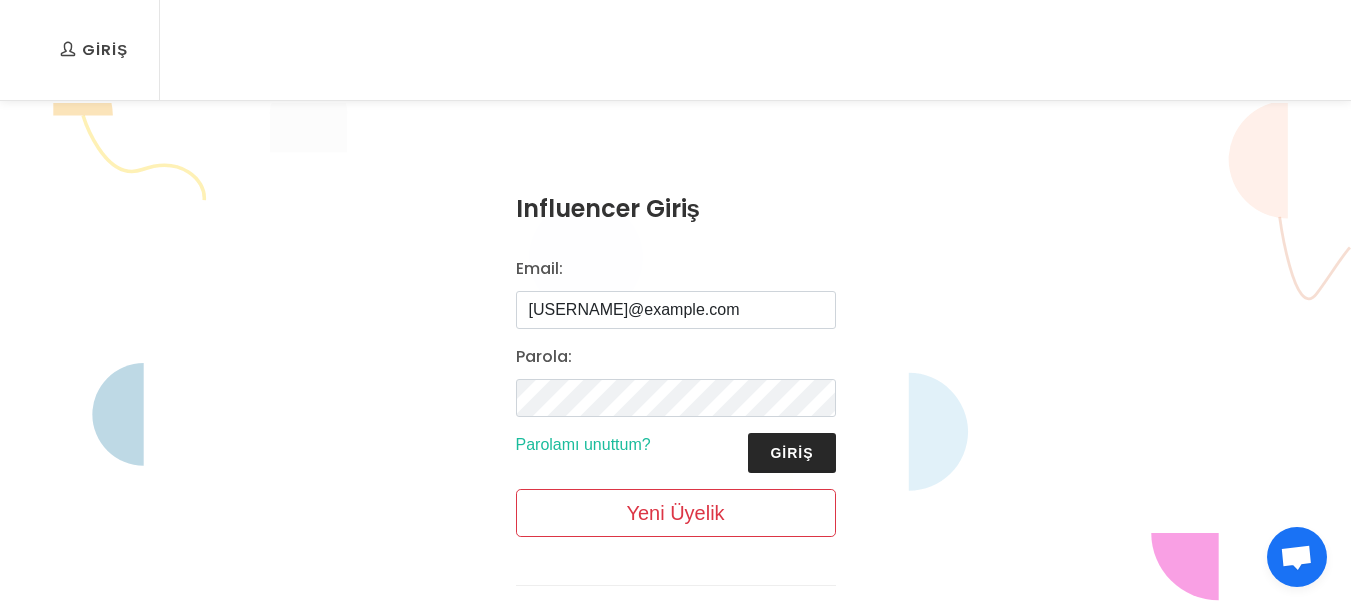 click on "Giriş" at bounding box center (791, 453) 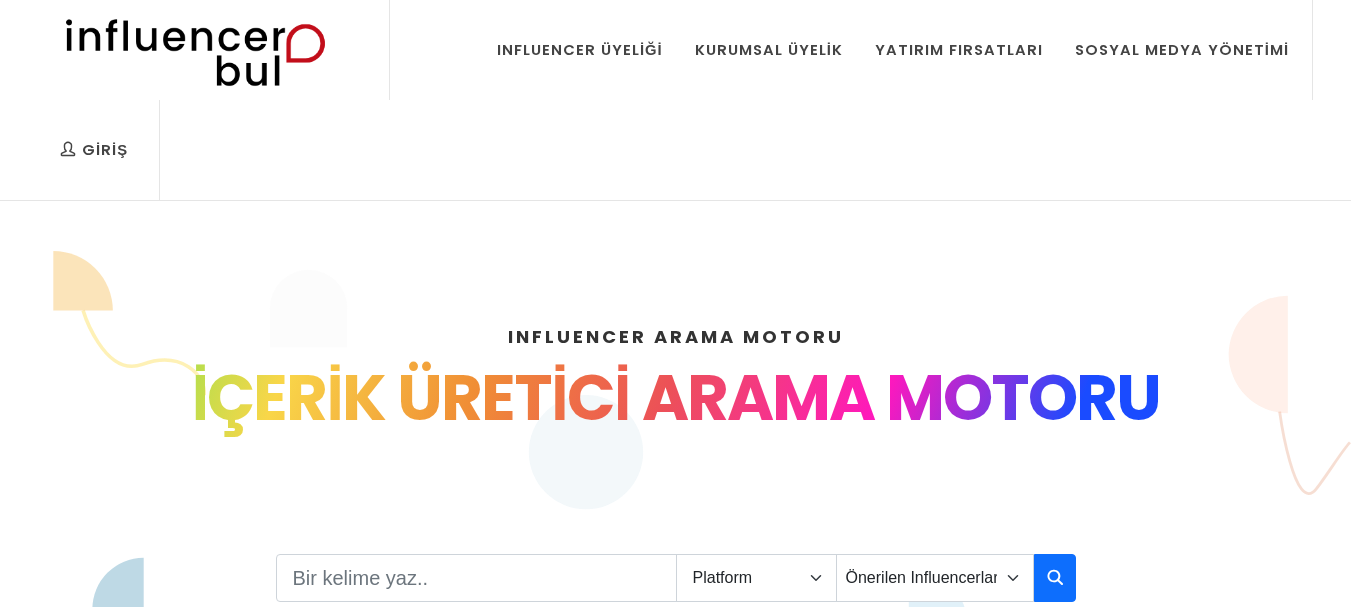 scroll, scrollTop: 0, scrollLeft: 0, axis: both 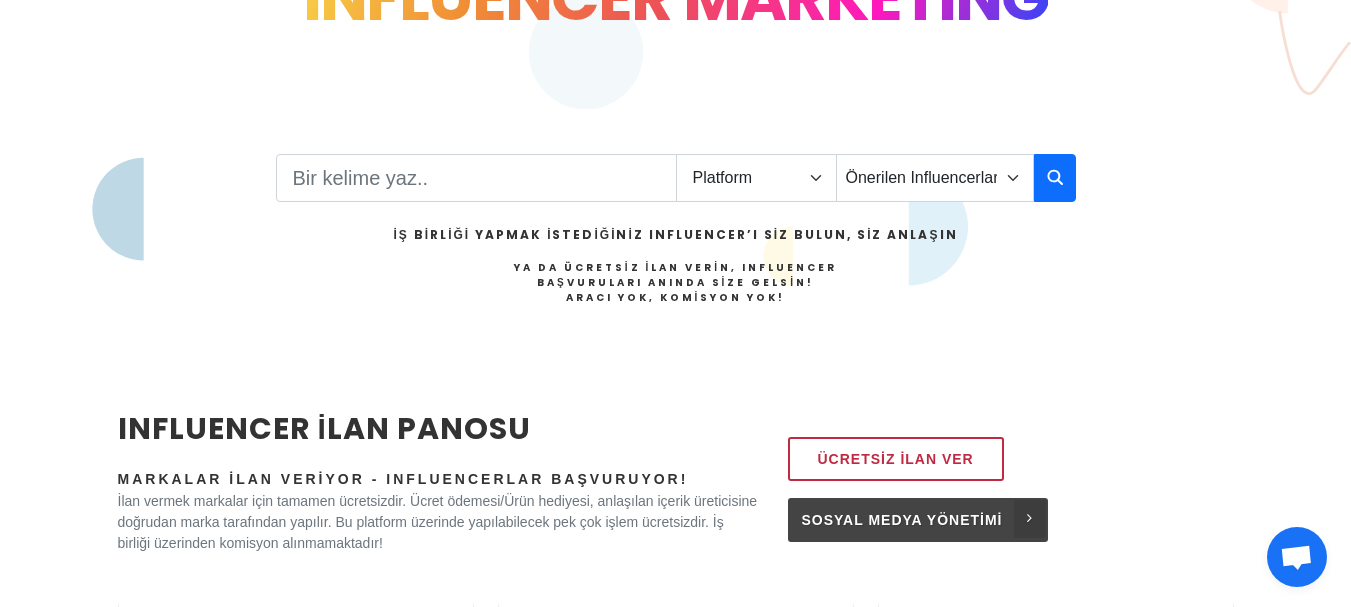 click on "Sosyal Medya Yönetimi" at bounding box center [902, 520] 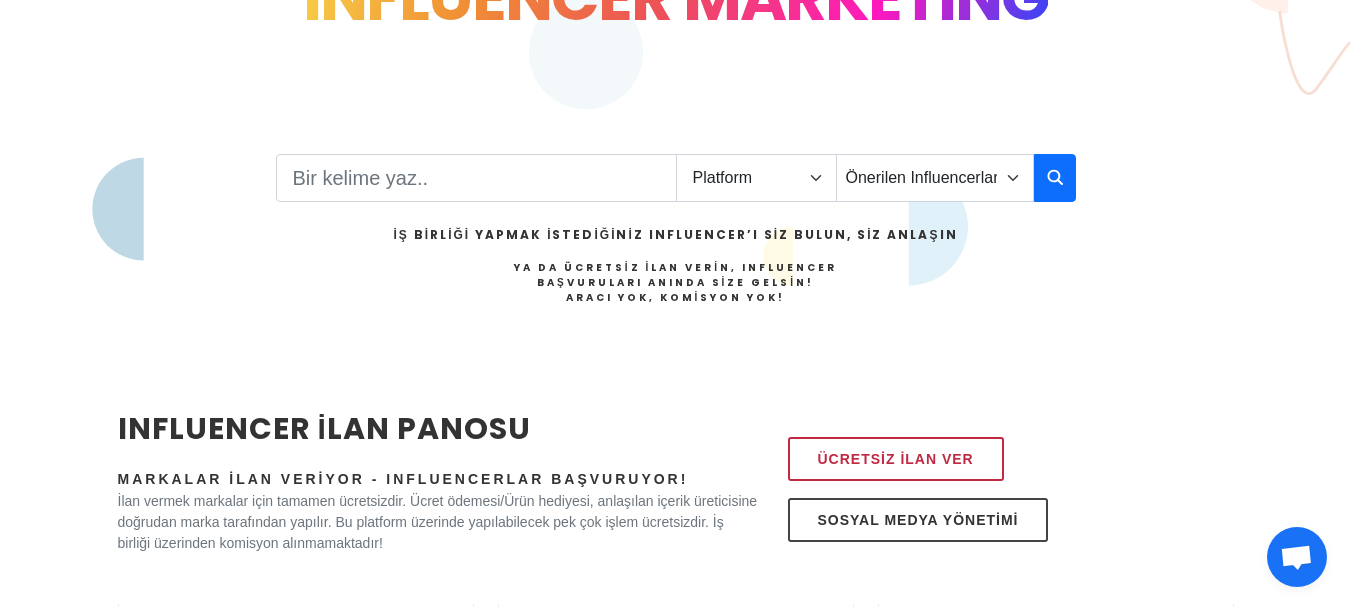 scroll, scrollTop: 0, scrollLeft: 0, axis: both 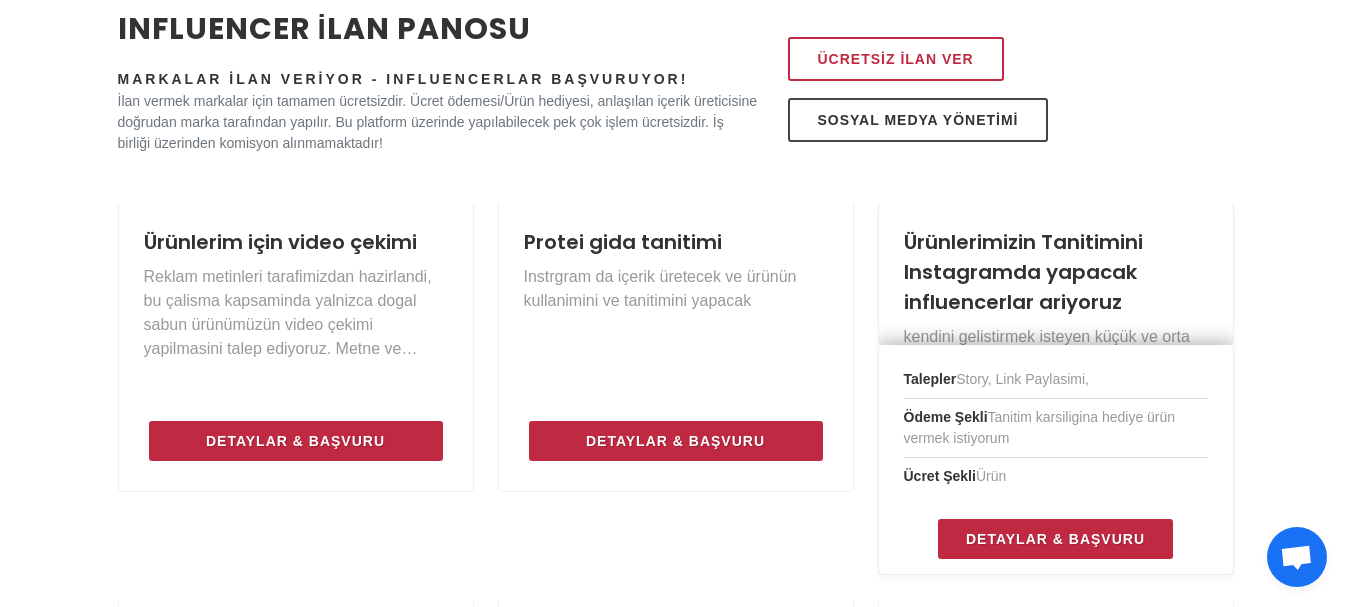 click on "Detaylar & Başvuru" at bounding box center (1055, 539) 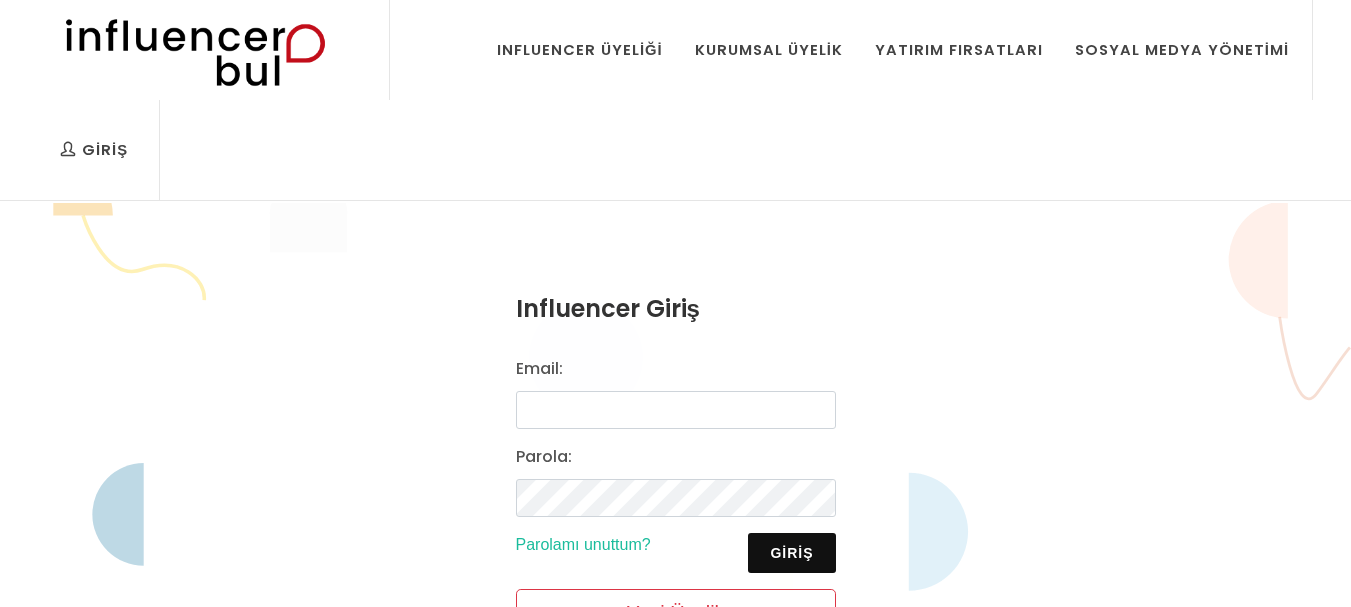 scroll, scrollTop: 0, scrollLeft: 0, axis: both 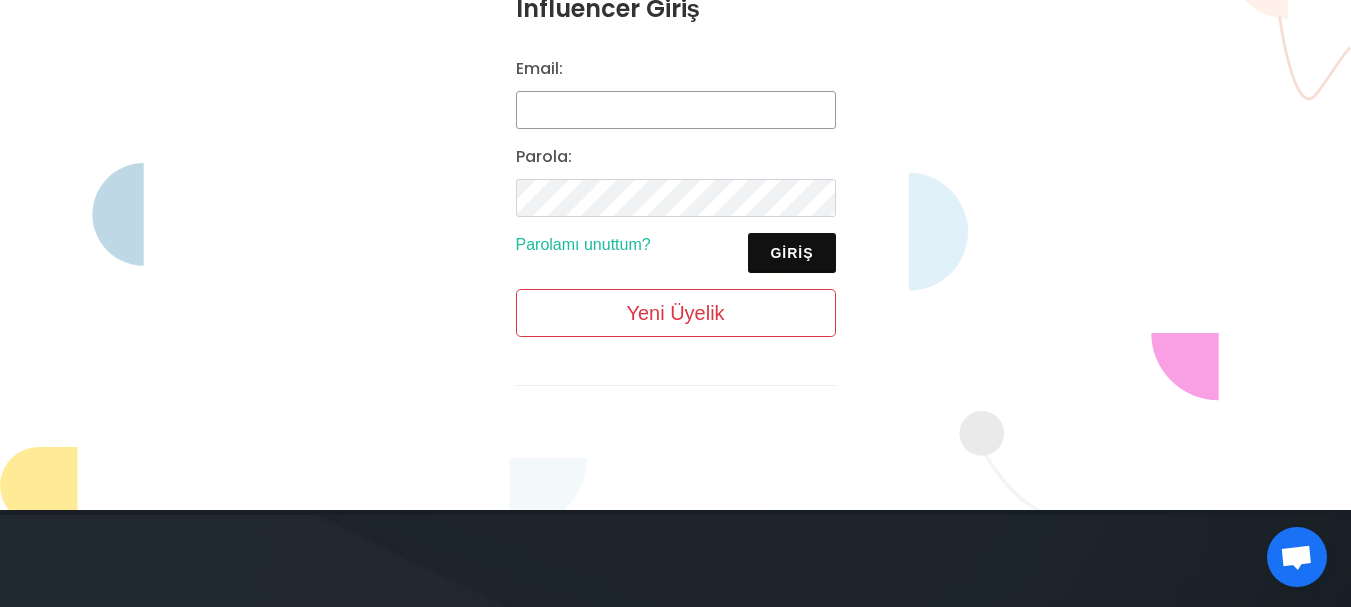 click on "Email:" at bounding box center (676, 110) 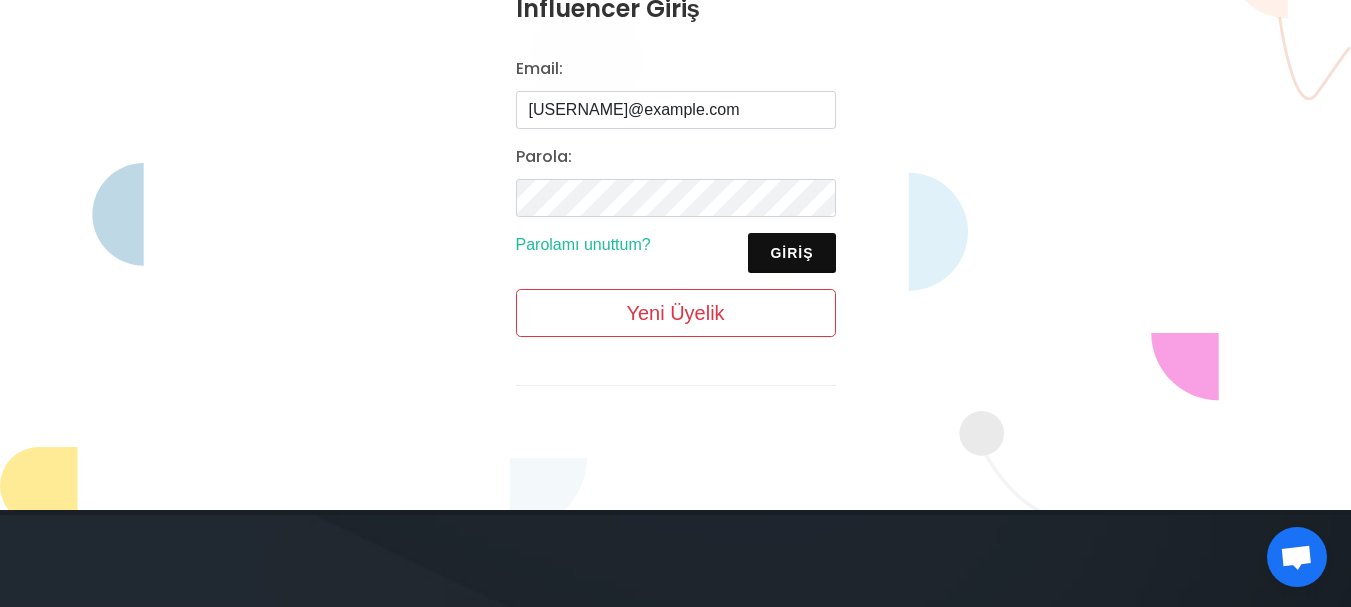 click on "Giriş
Parolamı unuttum?" at bounding box center [676, 253] 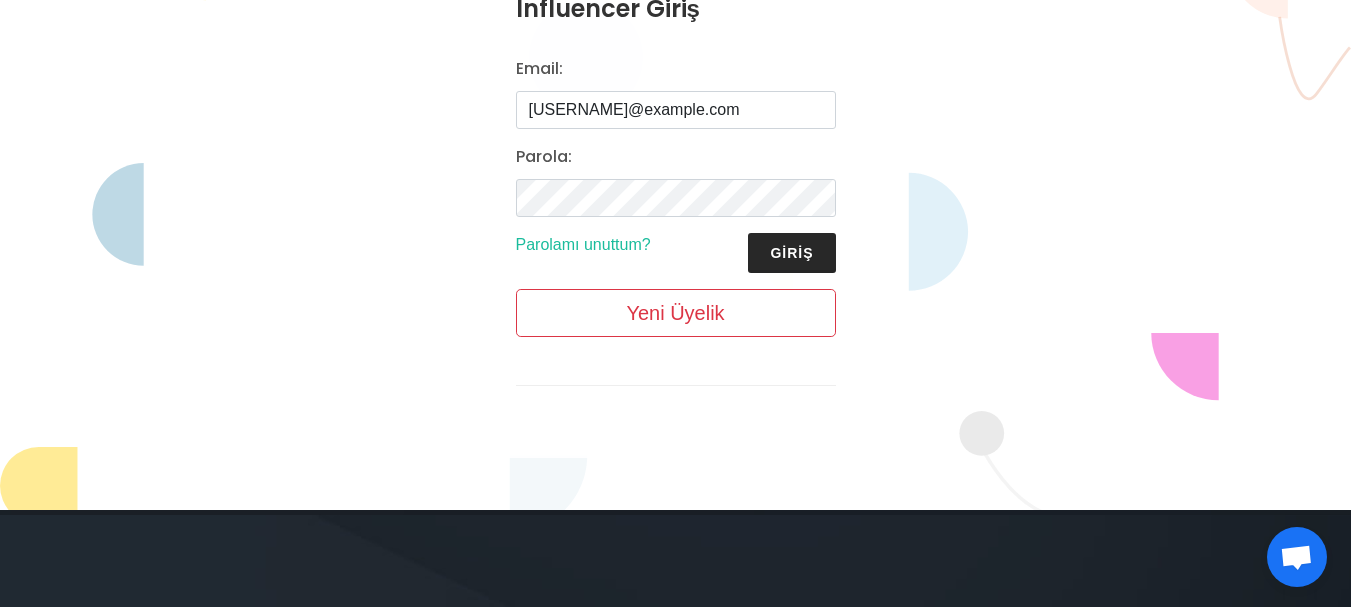 click on "Giriş" at bounding box center [791, 253] 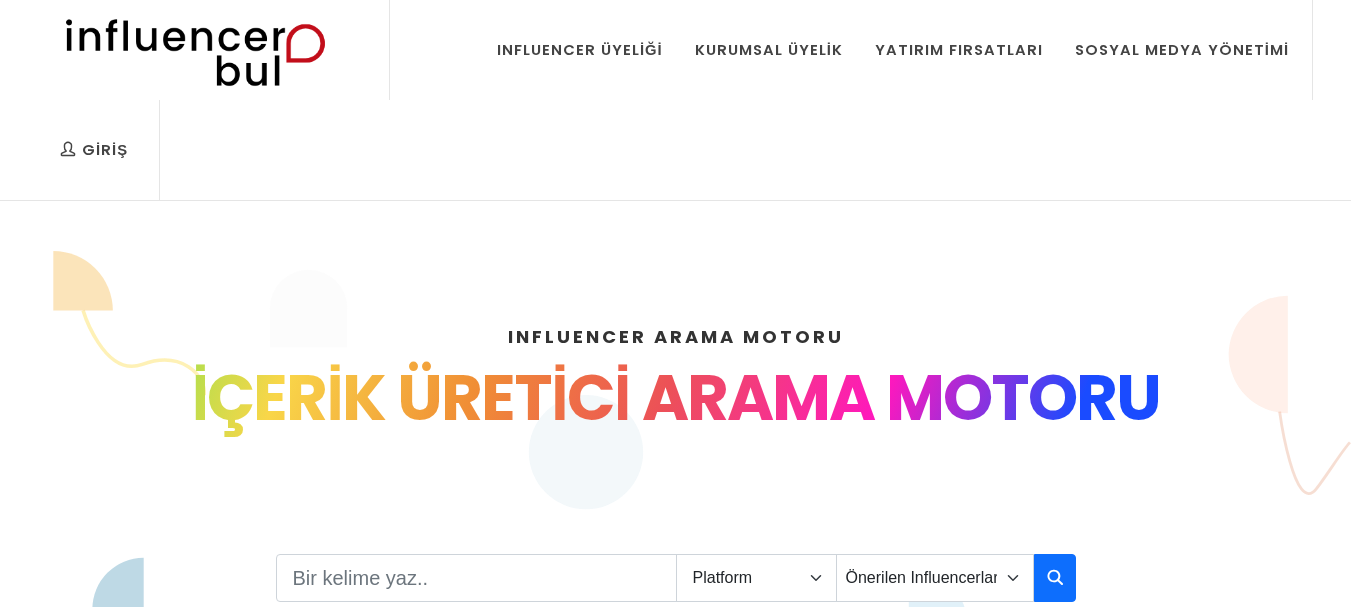 scroll, scrollTop: 0, scrollLeft: 0, axis: both 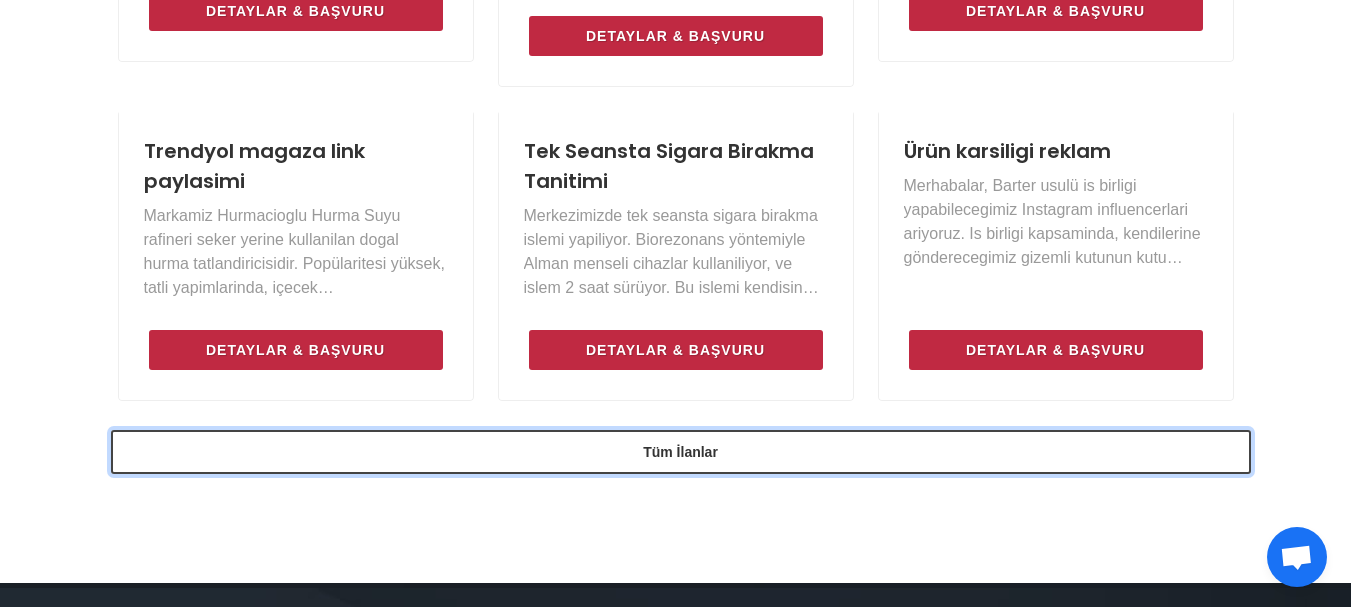 click on "Tüm İlanlar" at bounding box center [681, 452] 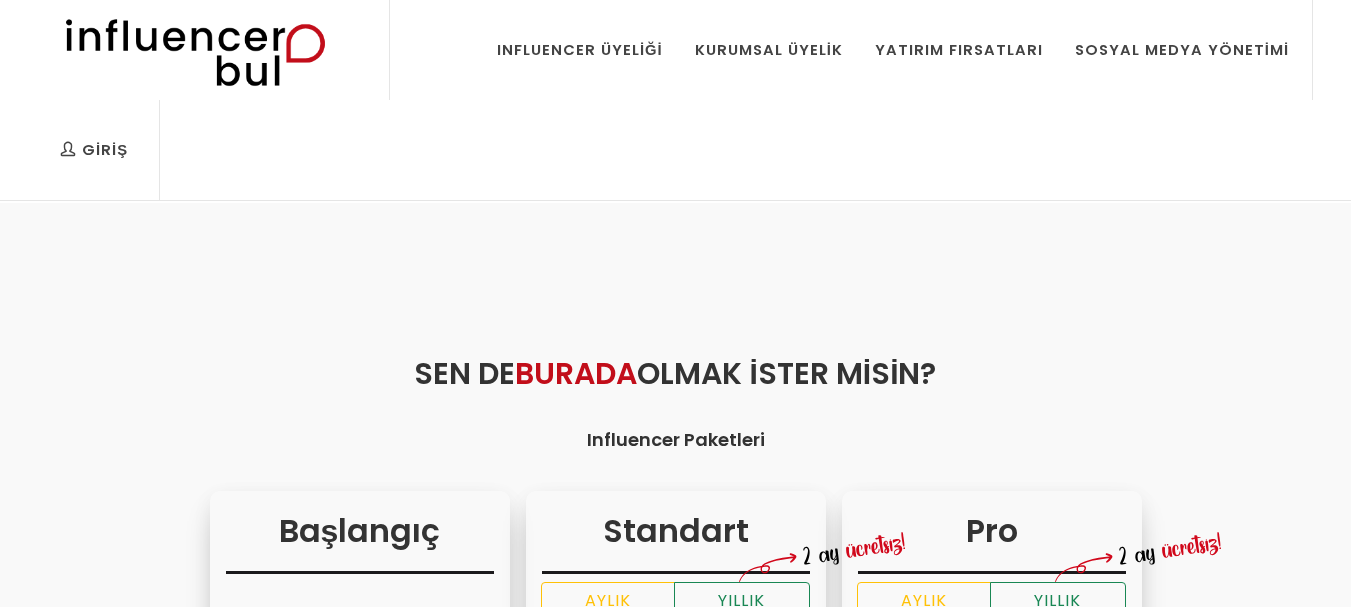 scroll, scrollTop: 0, scrollLeft: 0, axis: both 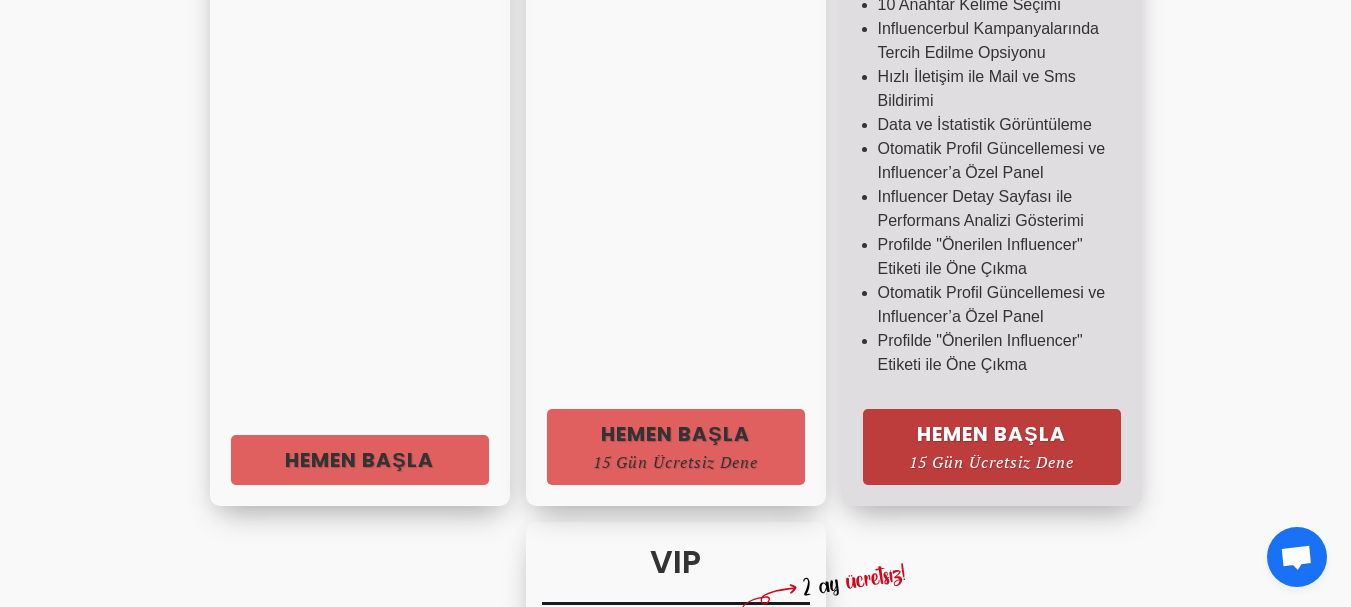 click on "Hemen Başla
15 Gün Ücretsiz Dene" at bounding box center [992, 447] 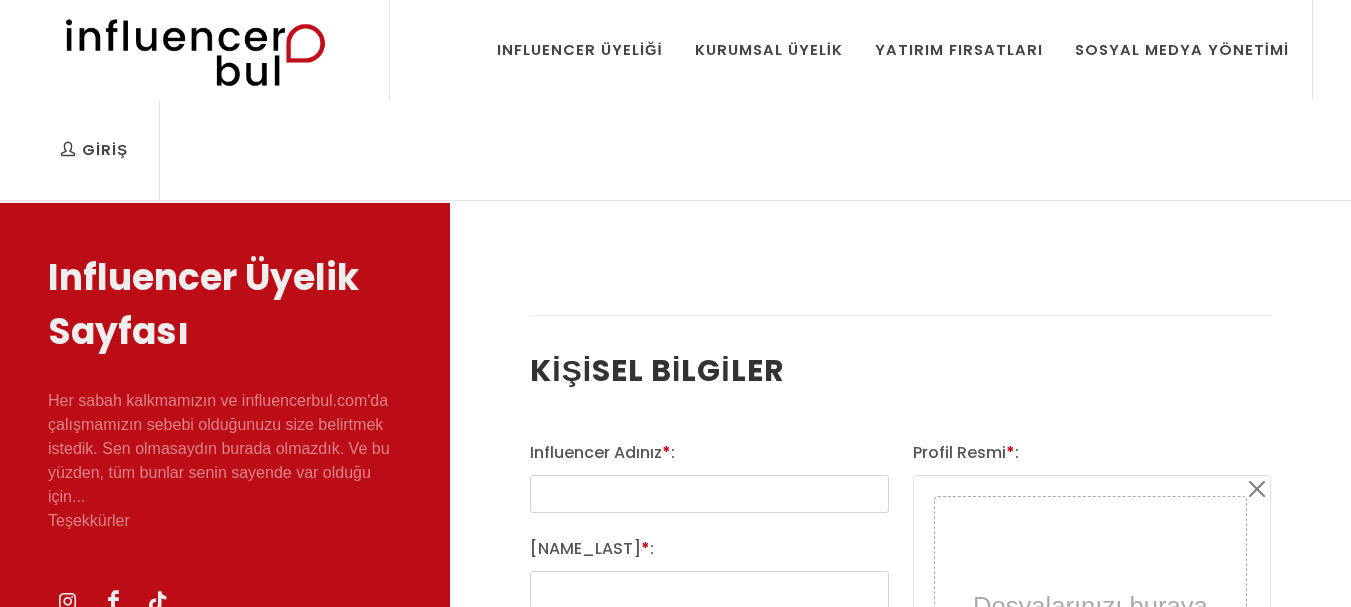 select 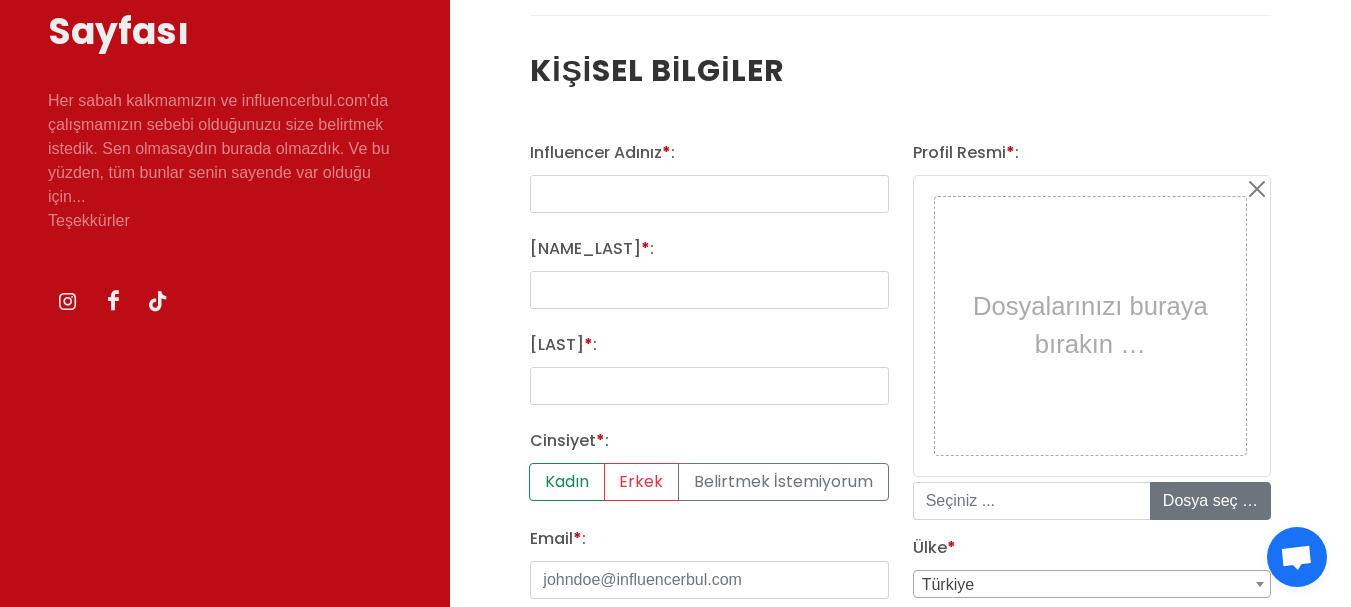 scroll, scrollTop: 200, scrollLeft: 0, axis: vertical 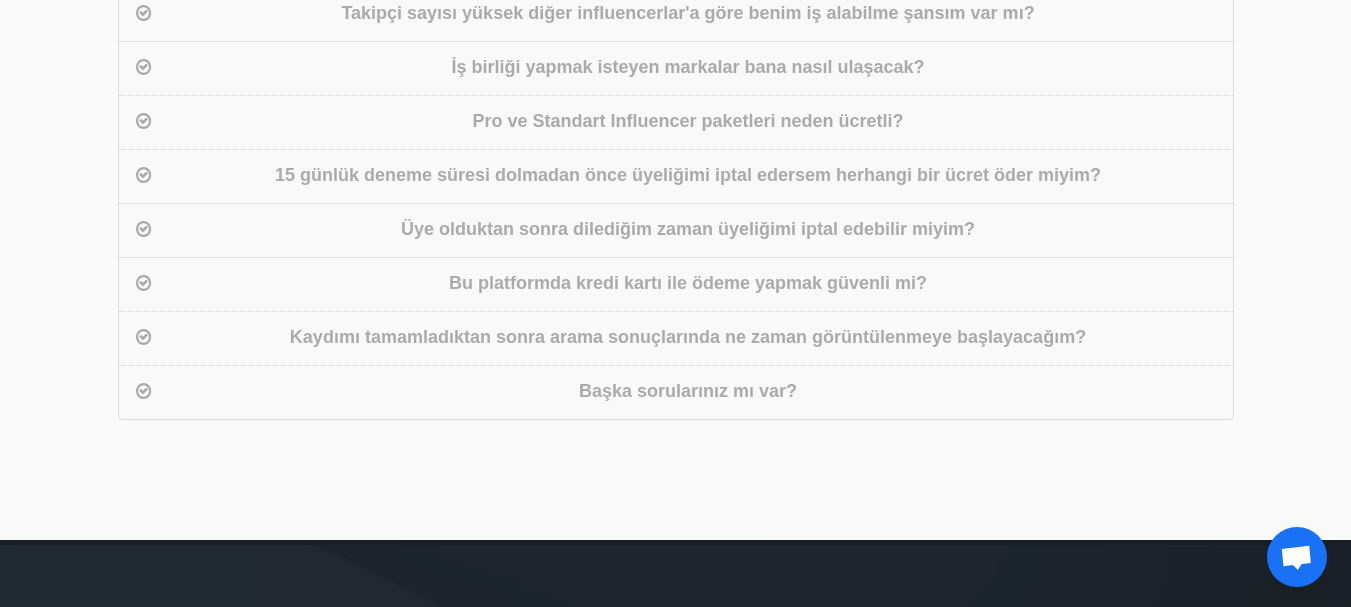 click on "Sen de  Burada  Olmak İster misin?
Influencer Paketleri
Başlangıç
Ücretsiz
(Sonsuza Kadar)
Dur, bekle! Emin misin? Ayda 1 kahve az içerek PRO üye olabilirsin :)
İlanlara başvuru içermez. Profil detaylarınız markalar tarafından görülmez. 8500 den fazla Influencer içerisinde ön sırada olmak ve markalarla işbirliği şansınızı yükseltmek için PRO yada VIP üyelik önerilir.
Hemen Başla
Standart TL   TL" at bounding box center [675, -979] 